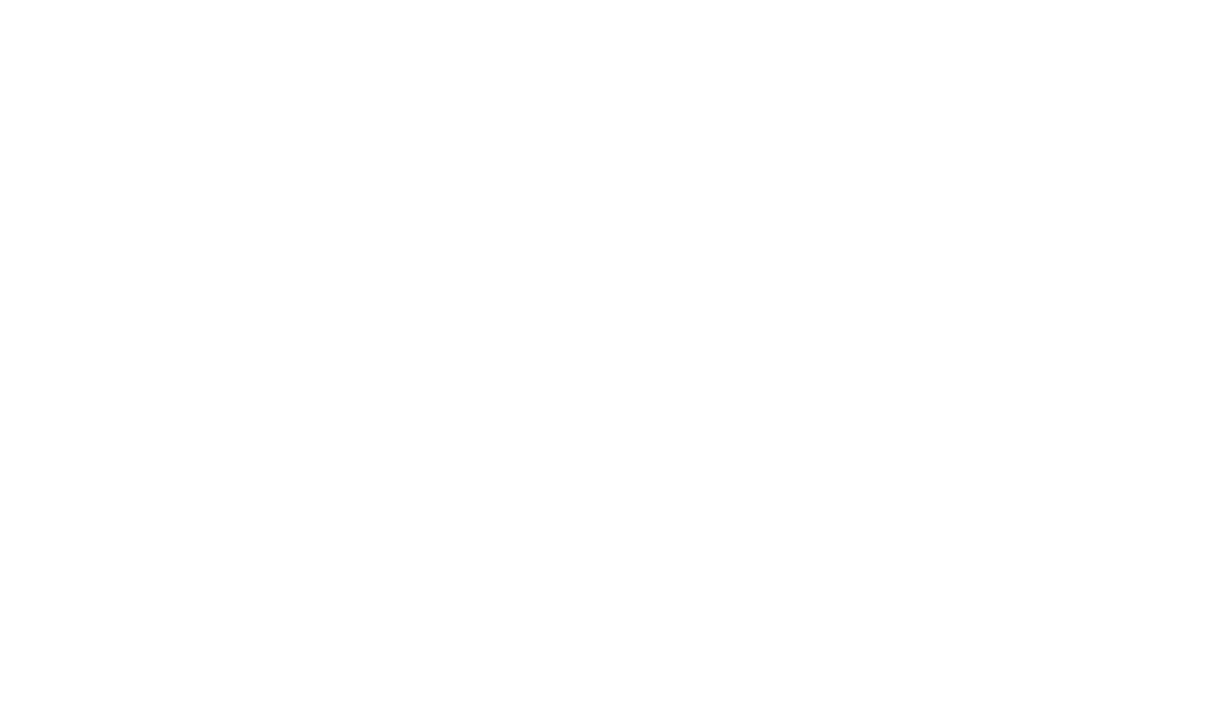 scroll, scrollTop: 0, scrollLeft: 0, axis: both 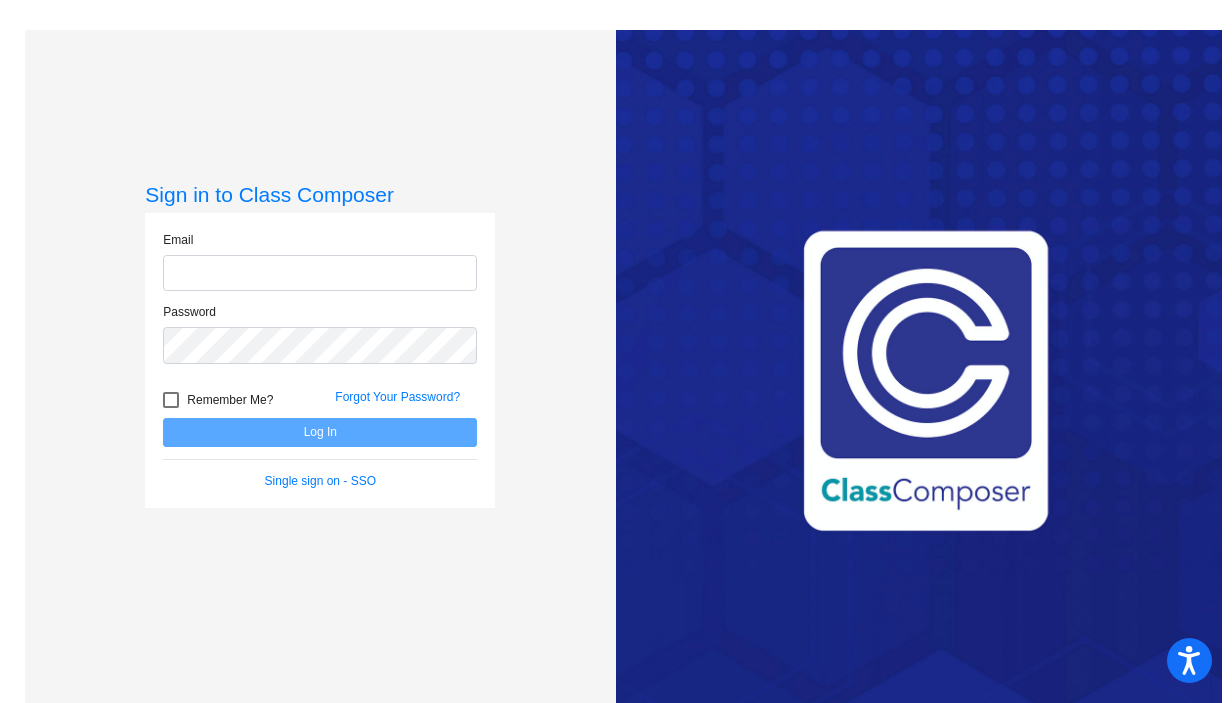 type on "[EMAIL_ADDRESS][DOMAIN_NAME]" 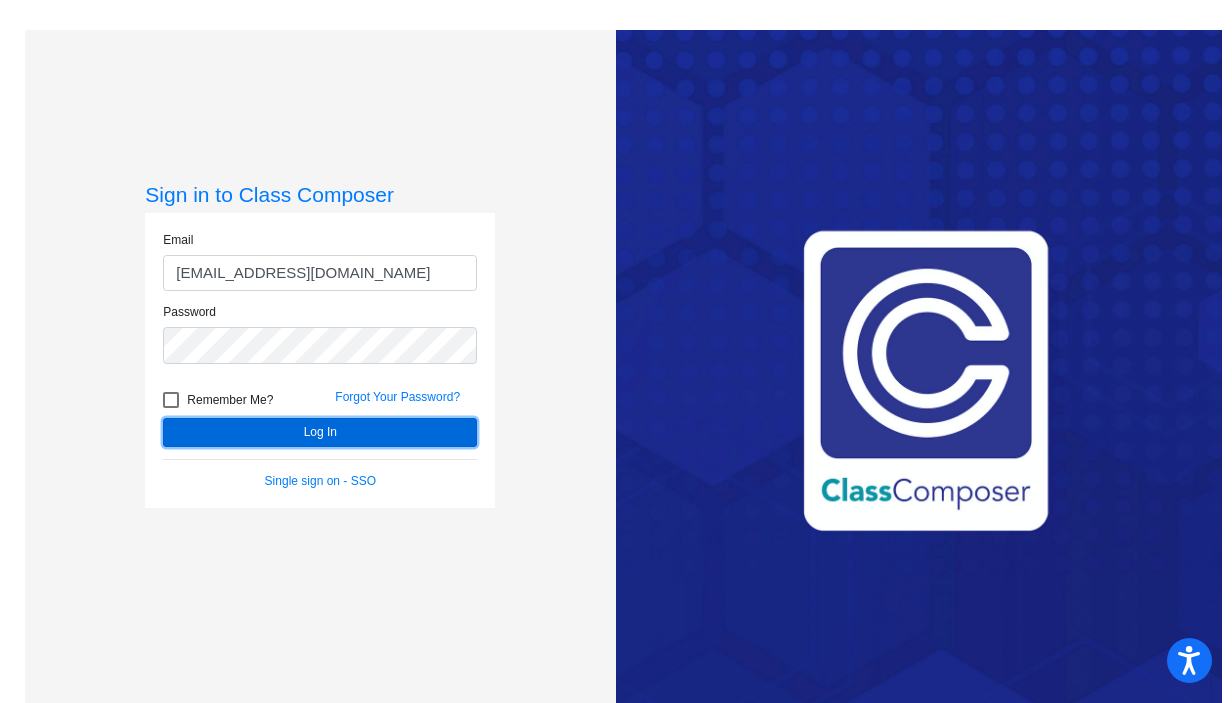 click on "Log In" 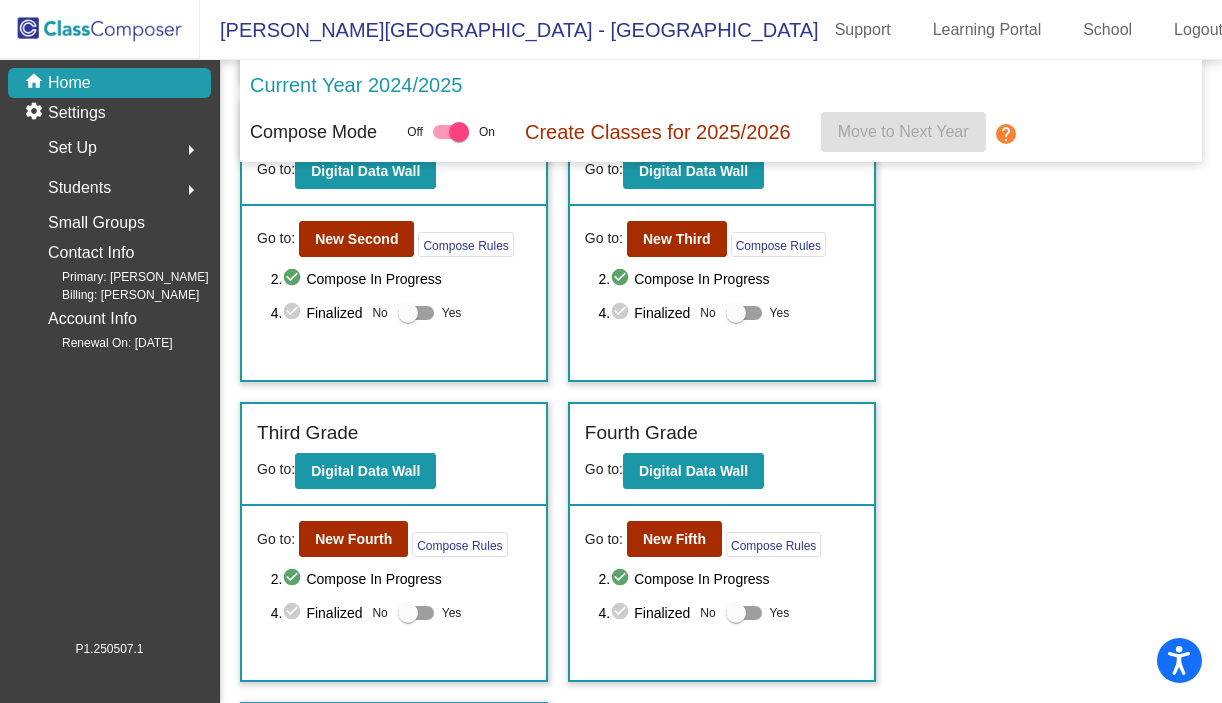 scroll, scrollTop: 542, scrollLeft: 0, axis: vertical 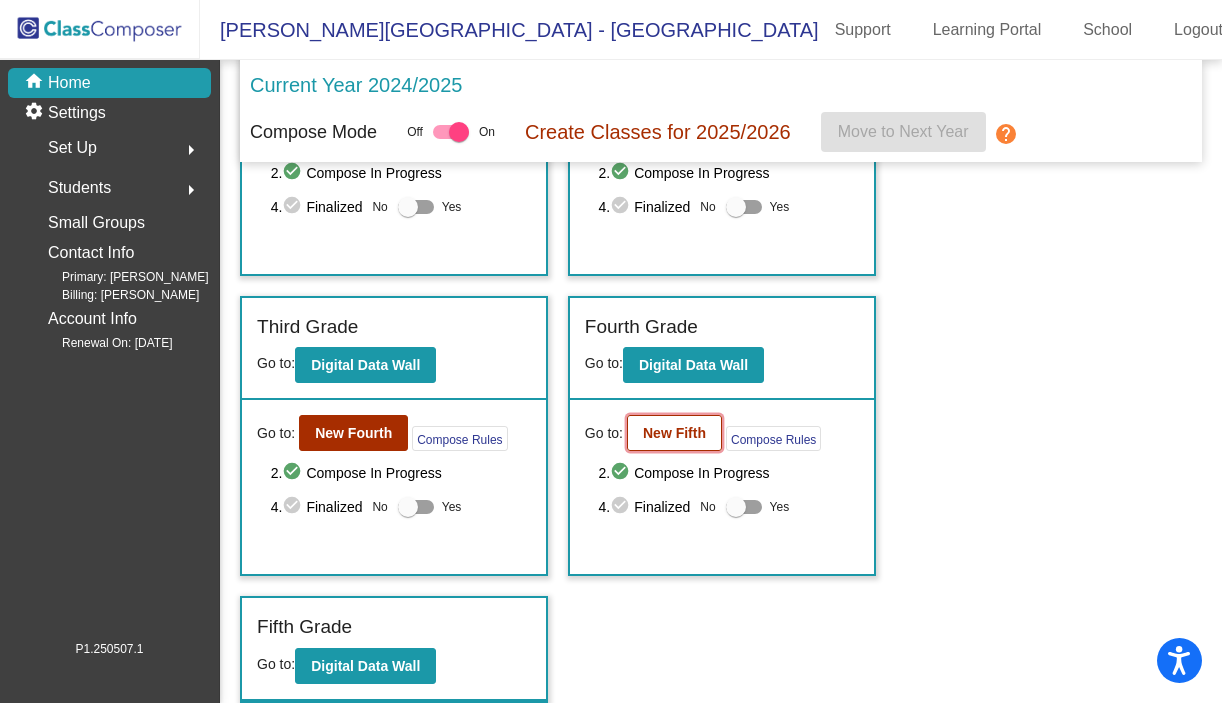 click on "New Fifth" 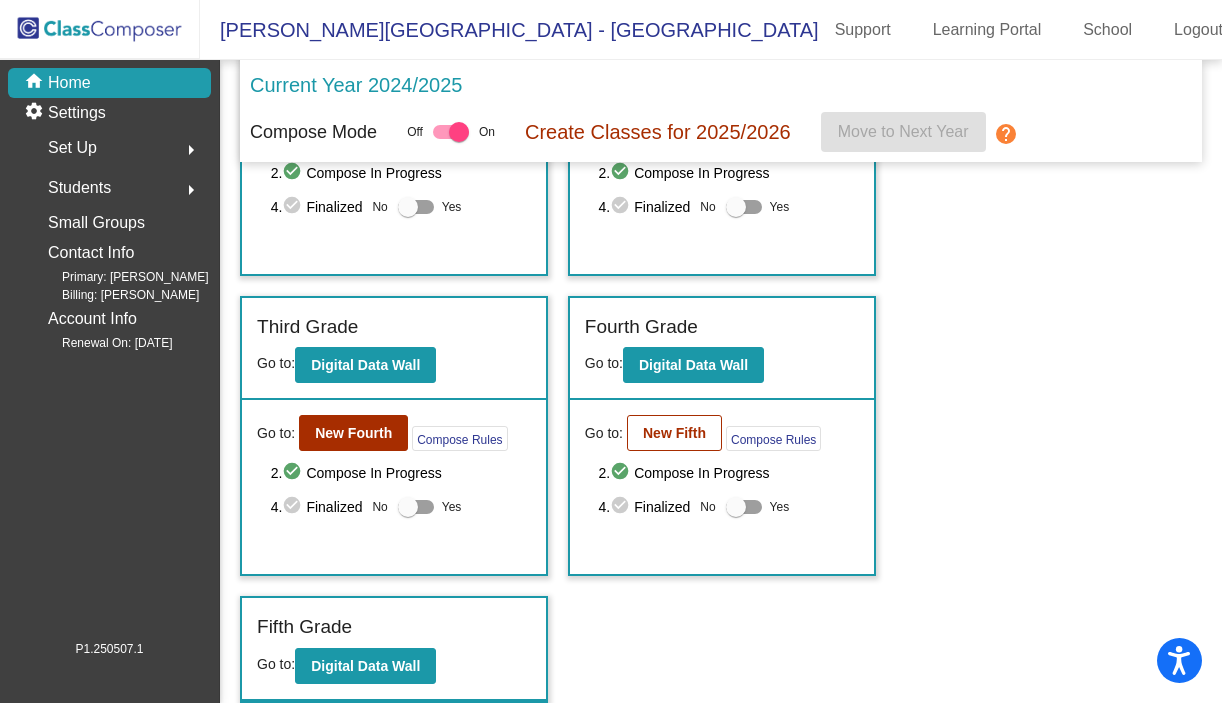 scroll, scrollTop: 0, scrollLeft: 0, axis: both 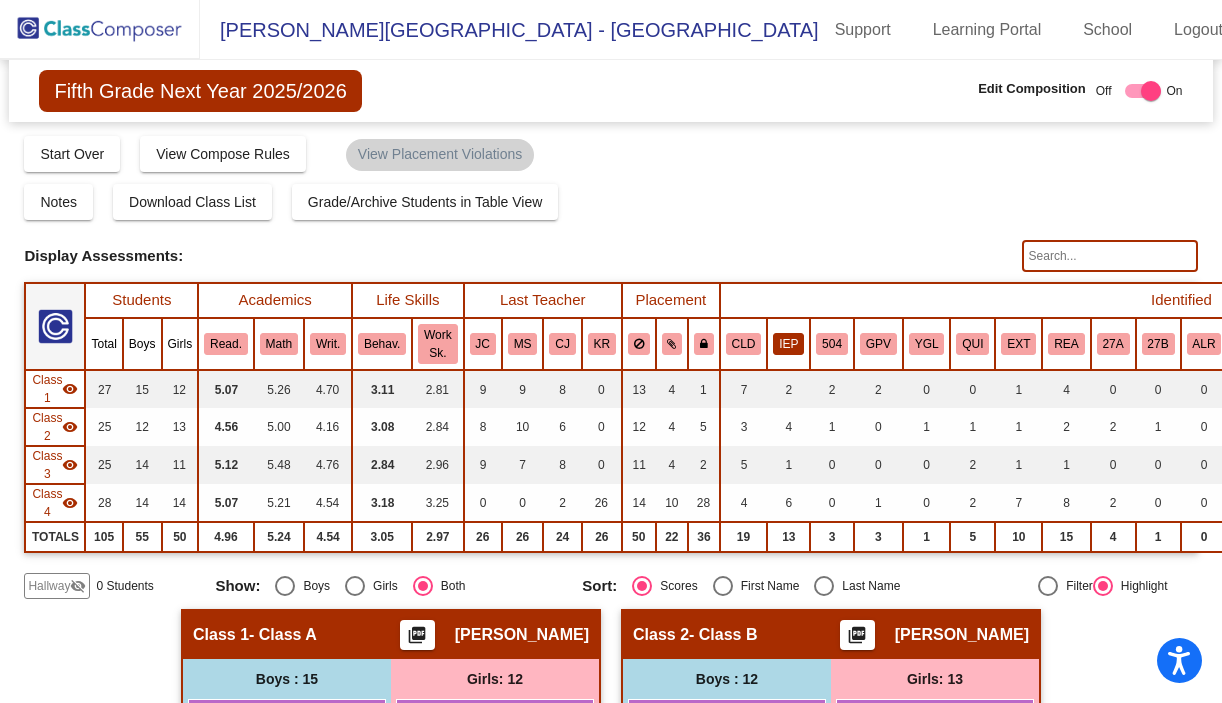 click on "IEP" 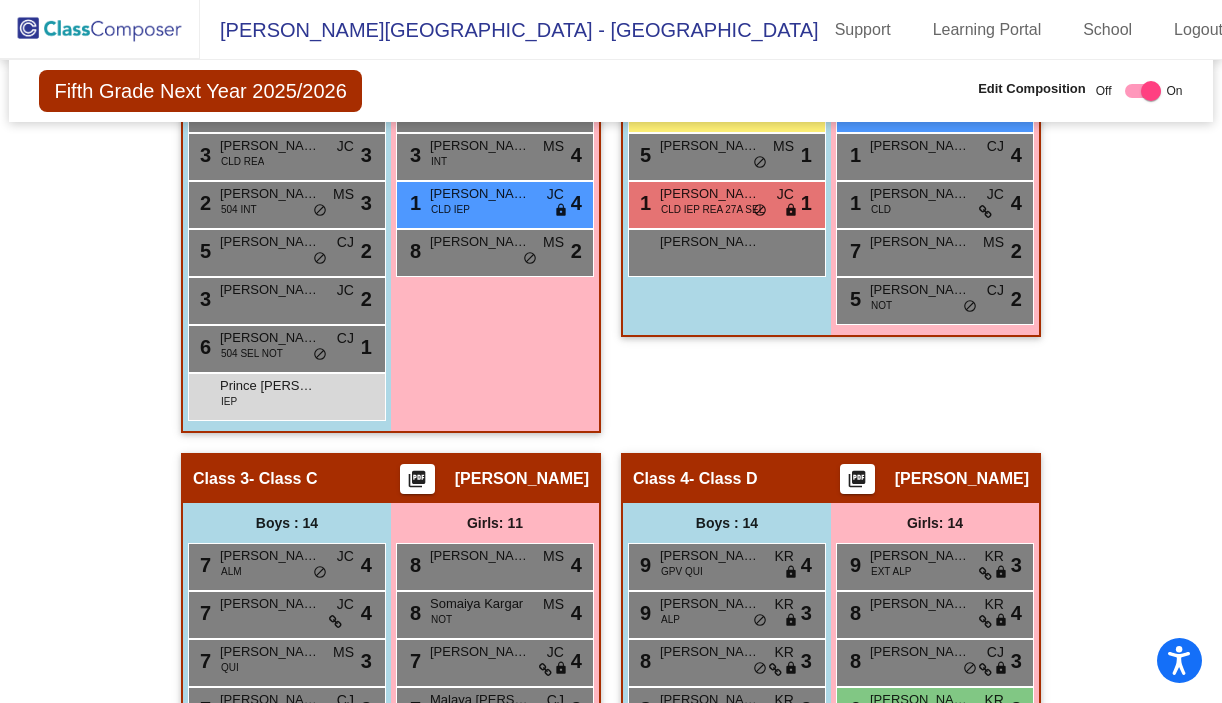 scroll, scrollTop: 920, scrollLeft: 0, axis: vertical 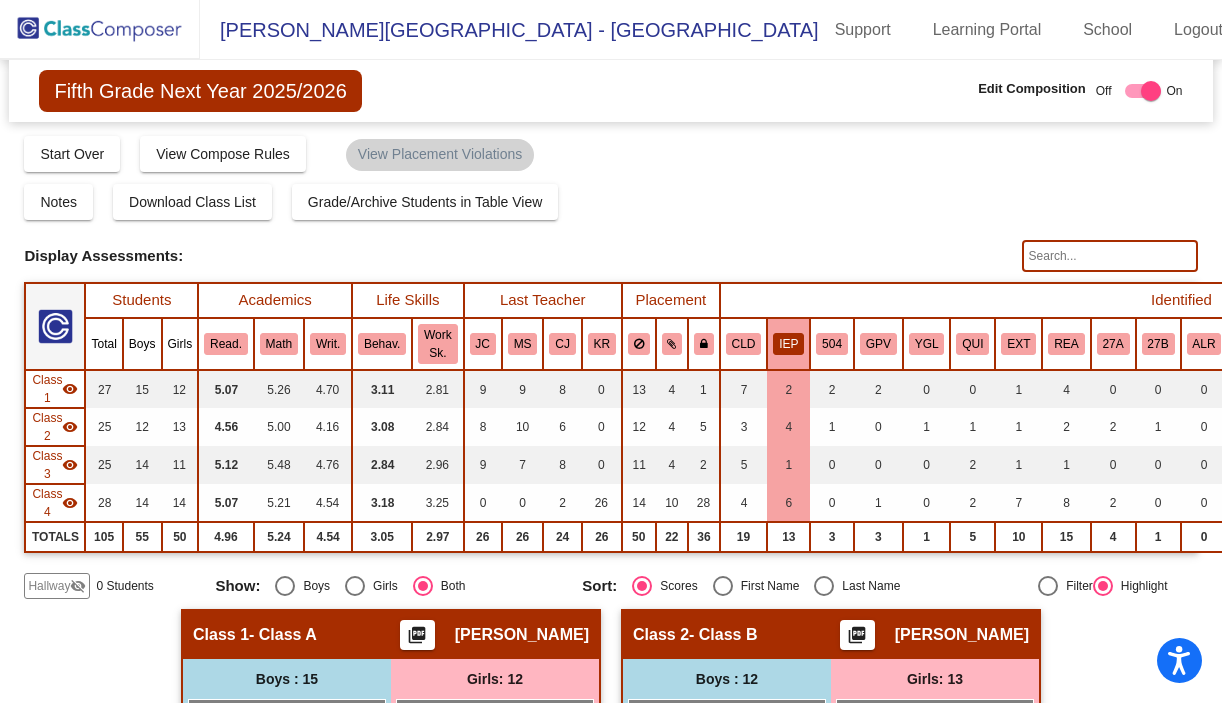 click 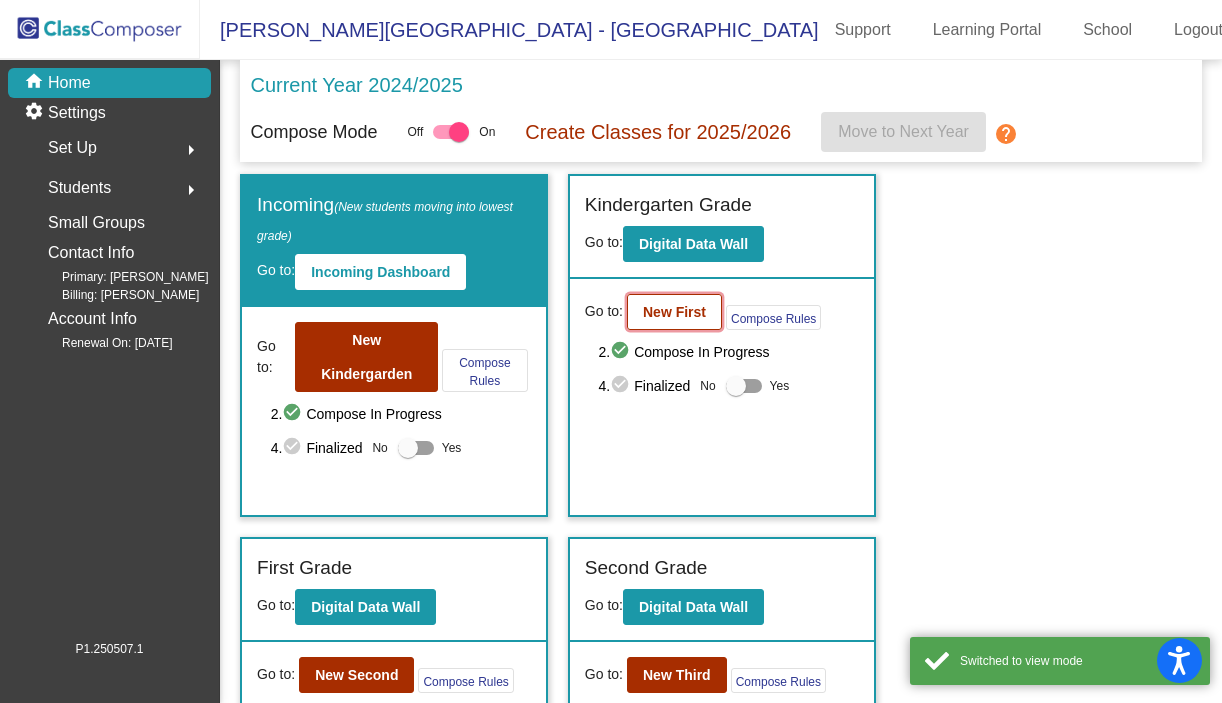 click on "New First" 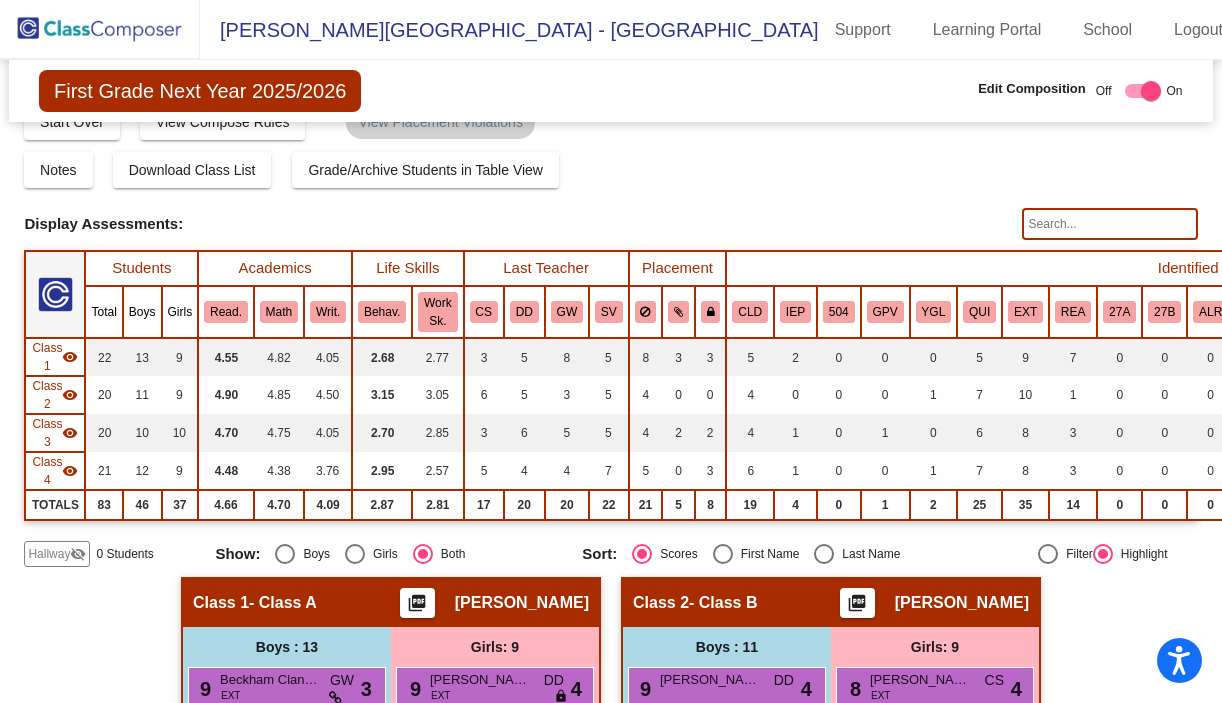 scroll, scrollTop: 33, scrollLeft: 0, axis: vertical 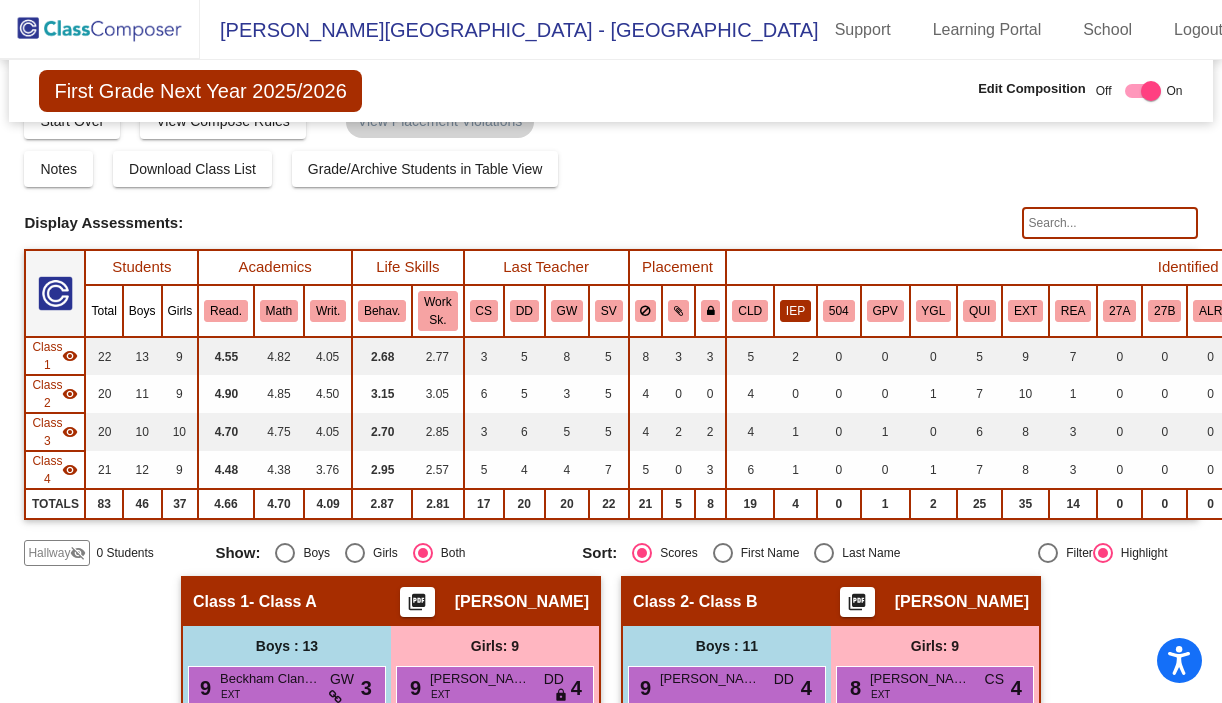 click on "IEP" 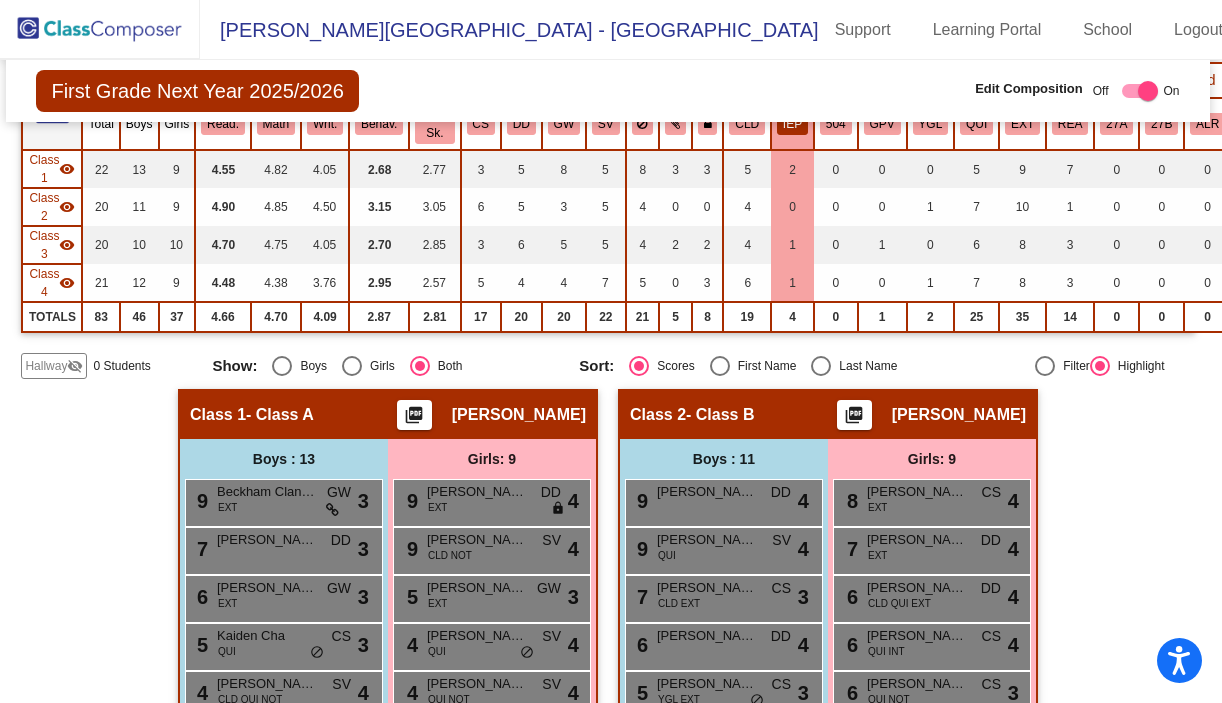 scroll, scrollTop: 100, scrollLeft: 3, axis: both 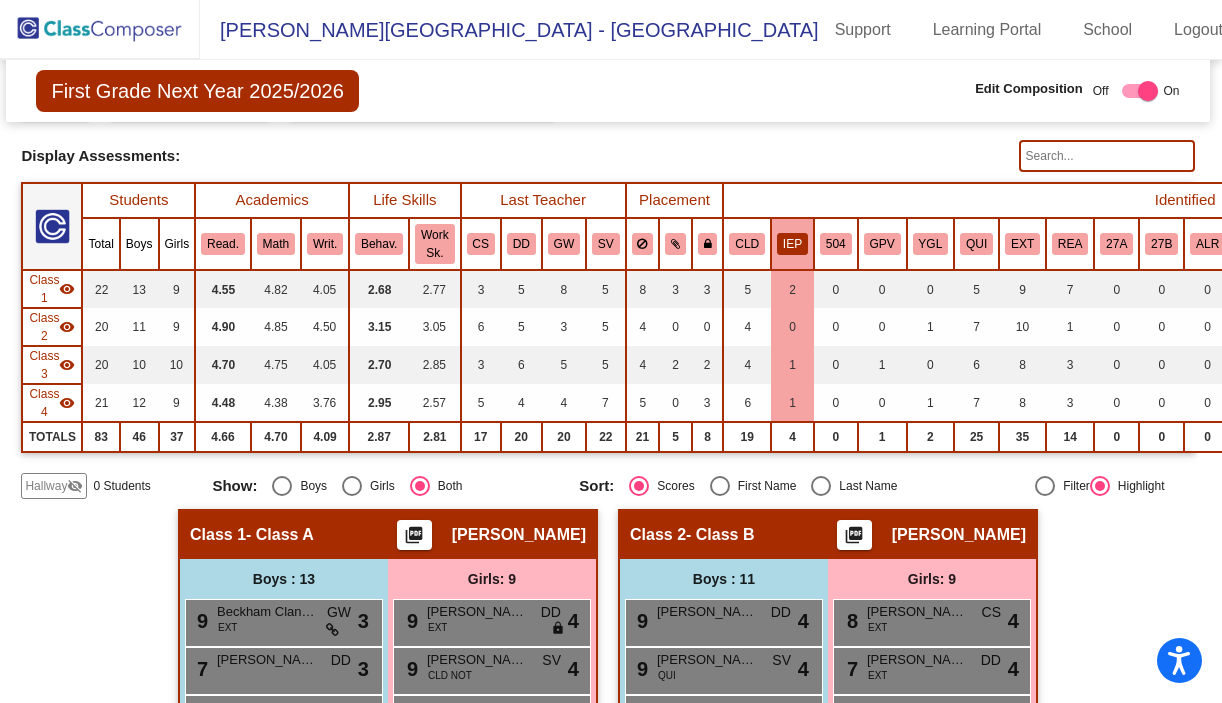 click 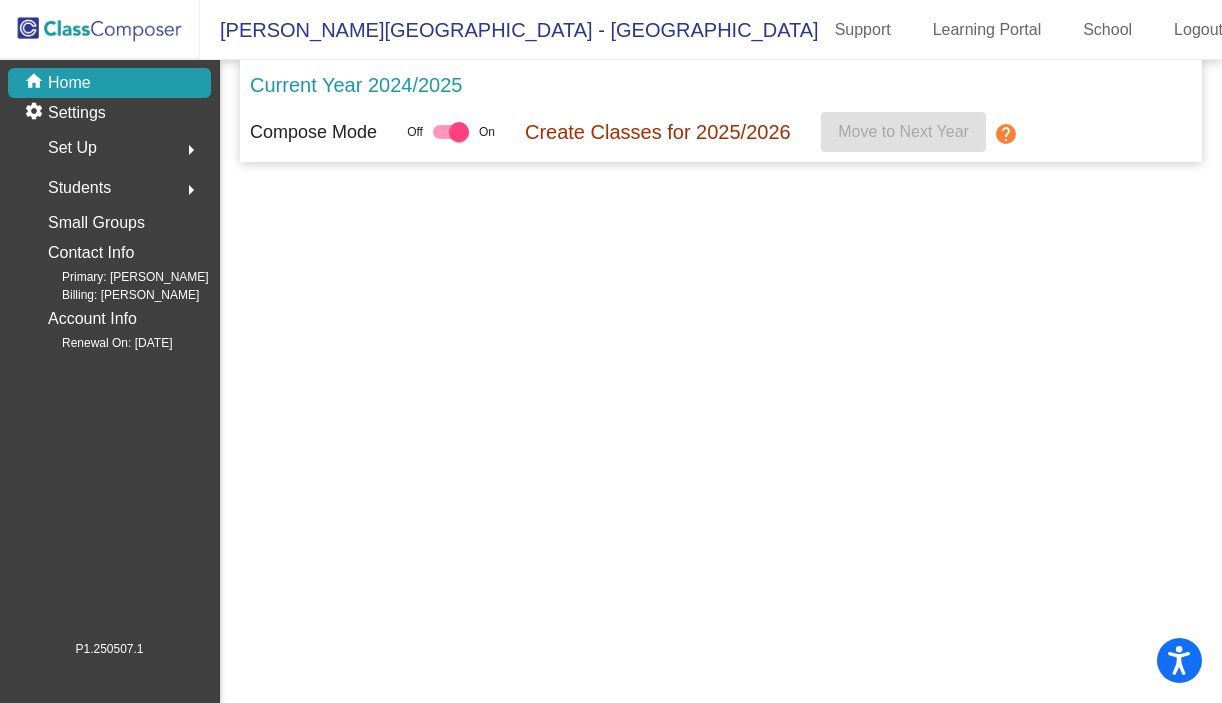 scroll, scrollTop: 0, scrollLeft: 0, axis: both 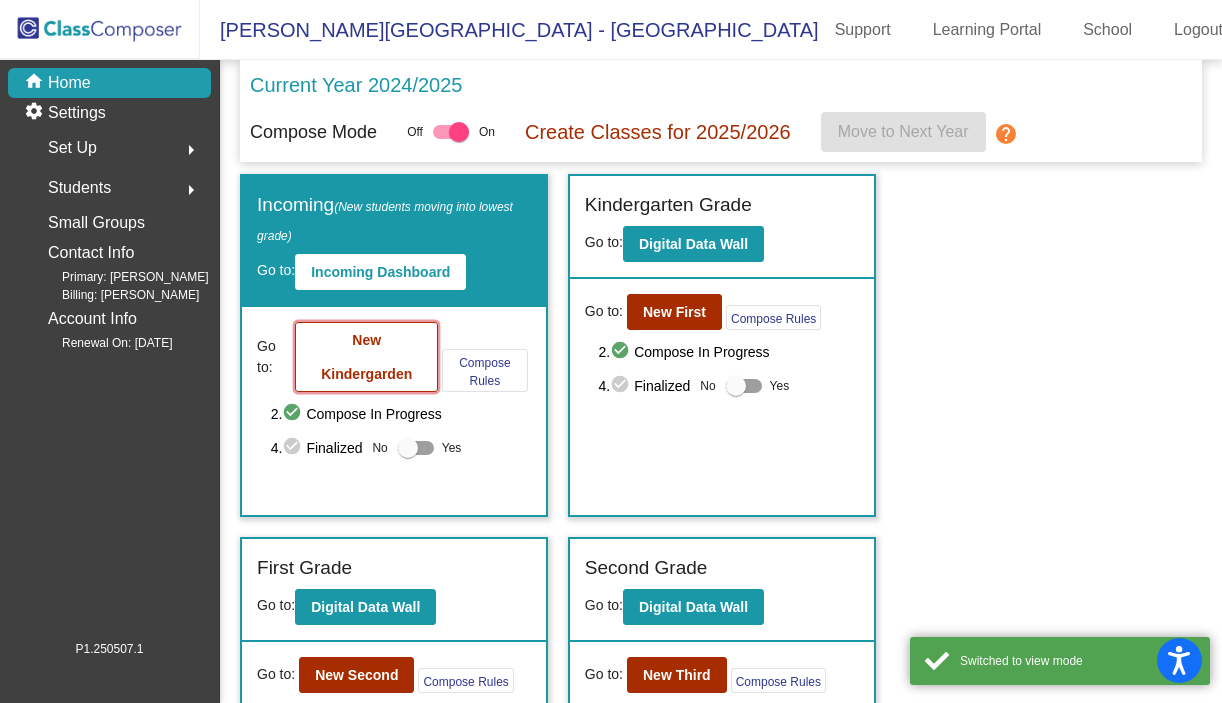 click on "New Kindergarden" 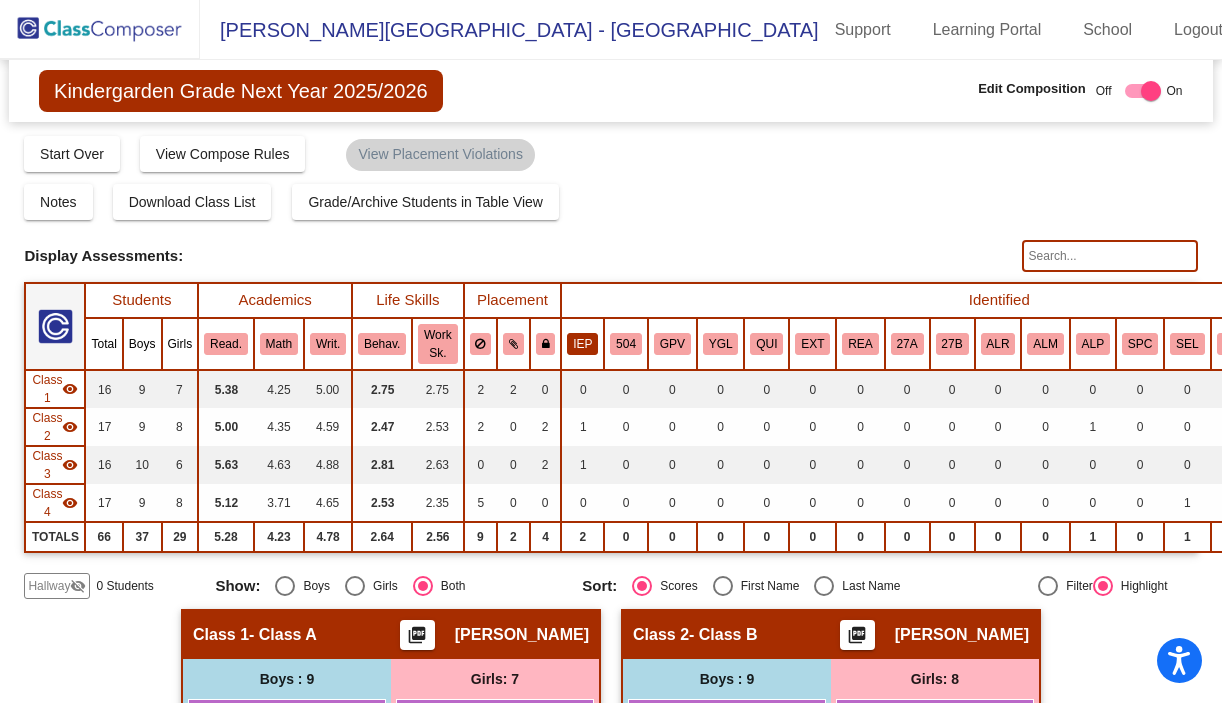 click on "IEP" 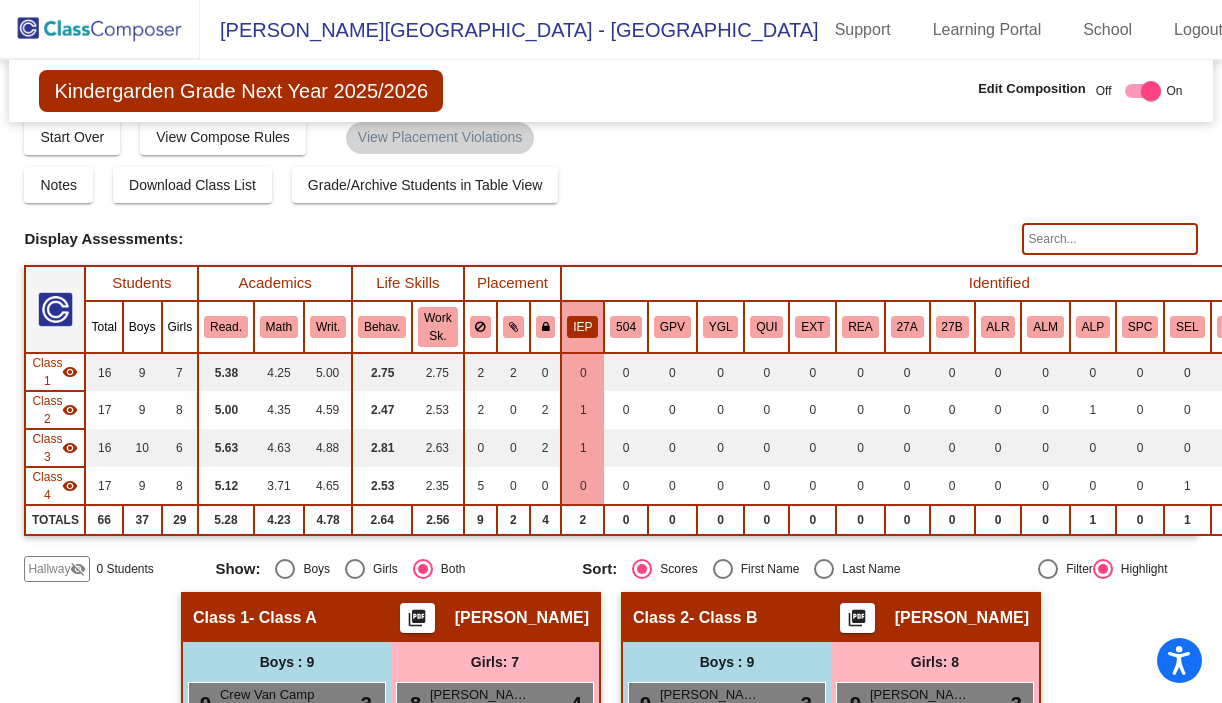scroll, scrollTop: 0, scrollLeft: 0, axis: both 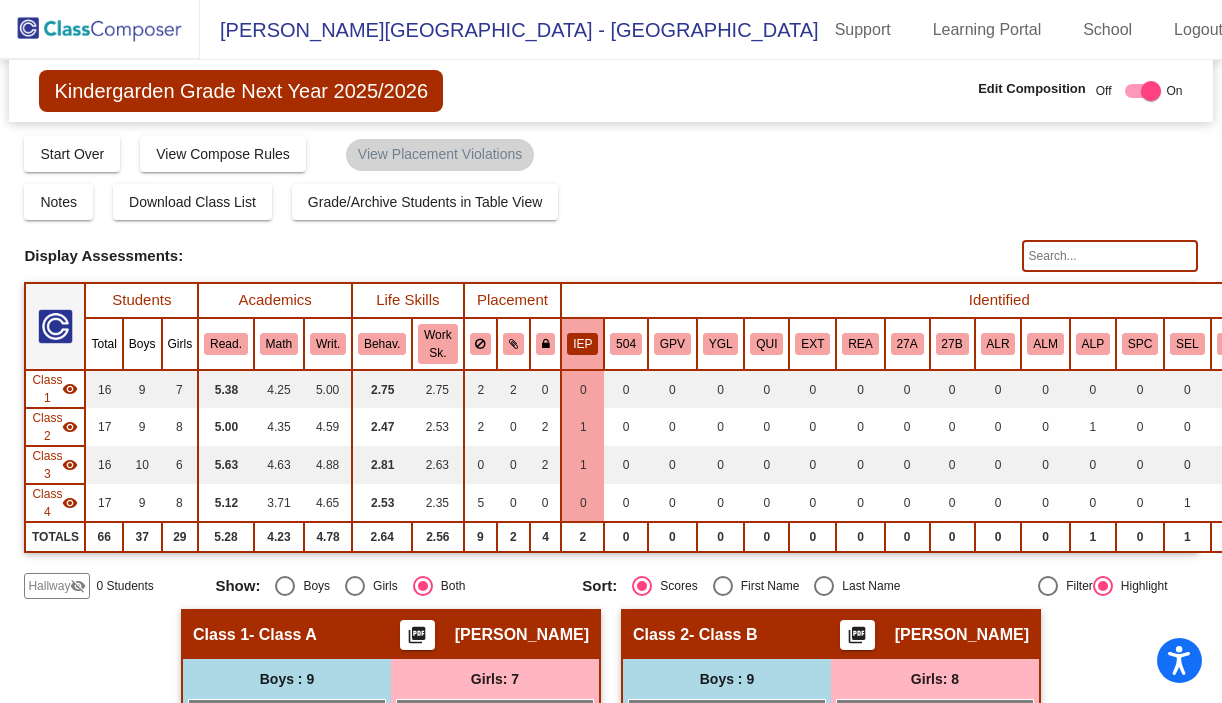 click on "IEP" 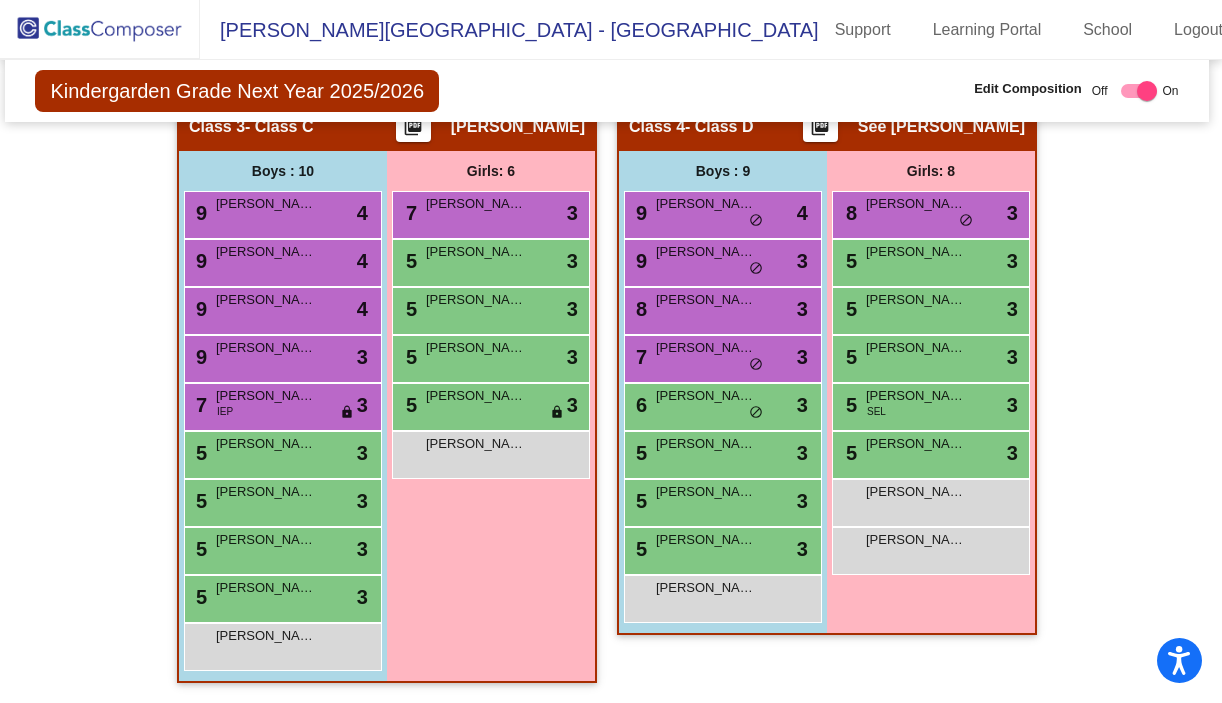 scroll, scrollTop: 1064, scrollLeft: 4, axis: both 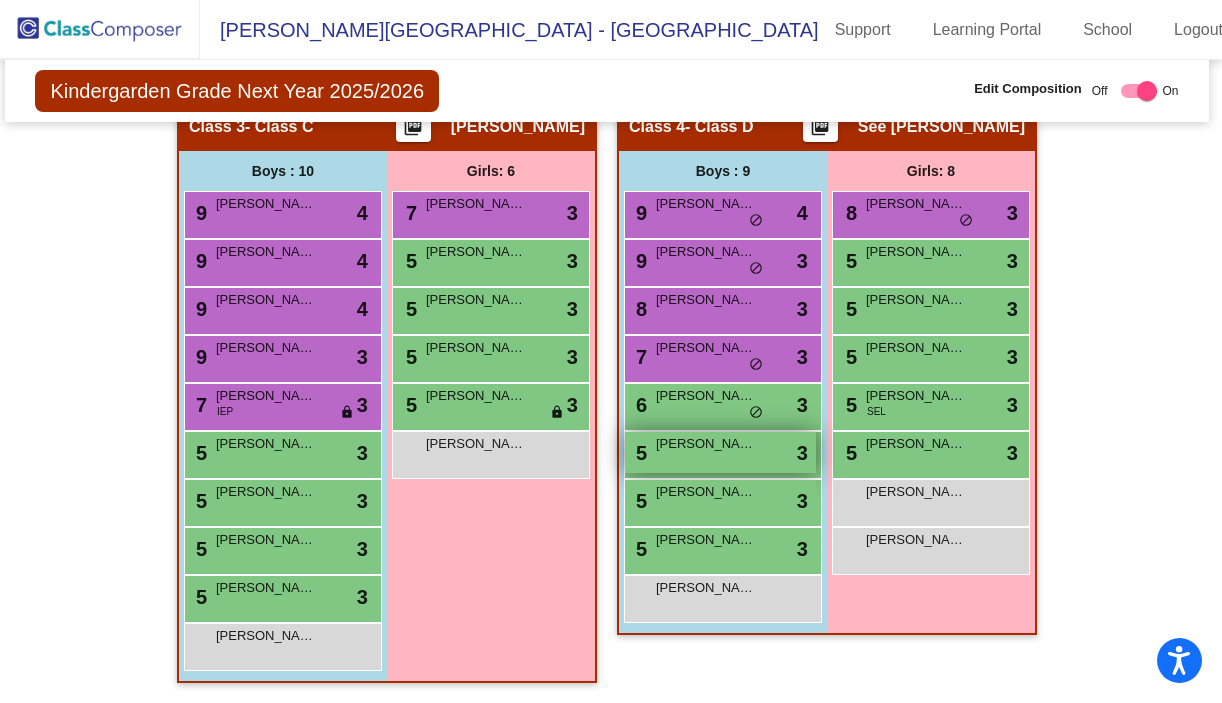 click on "[PERSON_NAME]" at bounding box center (706, 444) 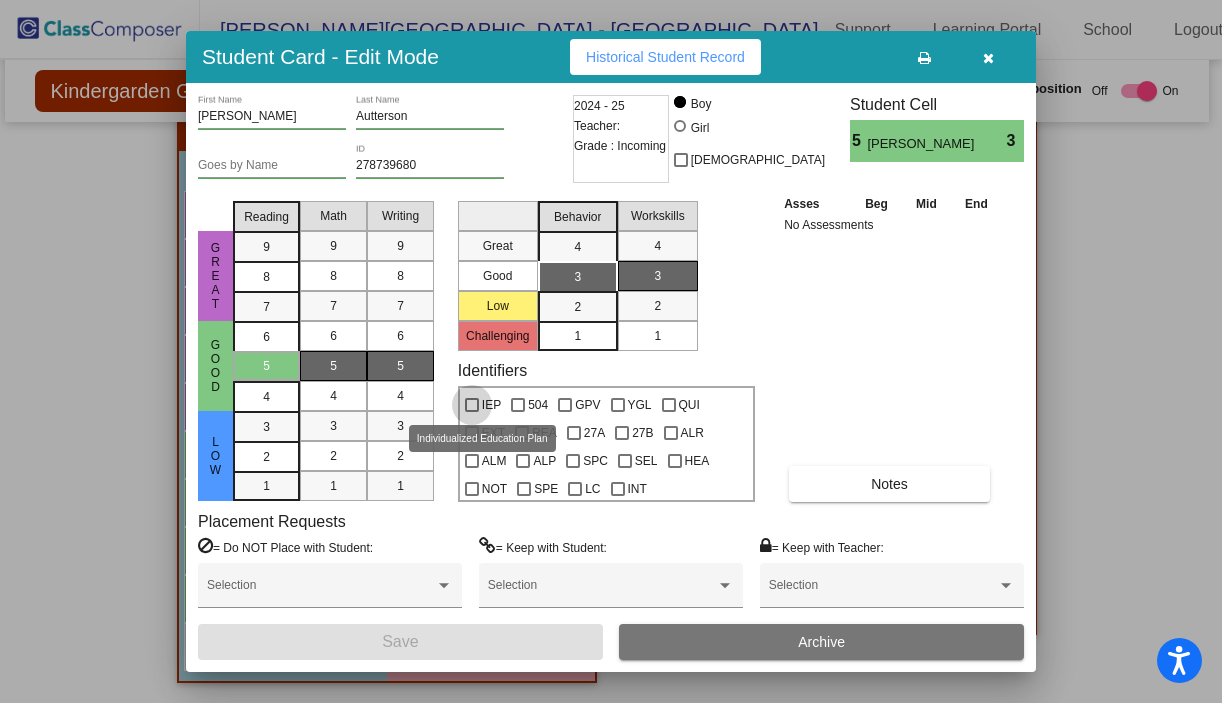 click at bounding box center (472, 405) 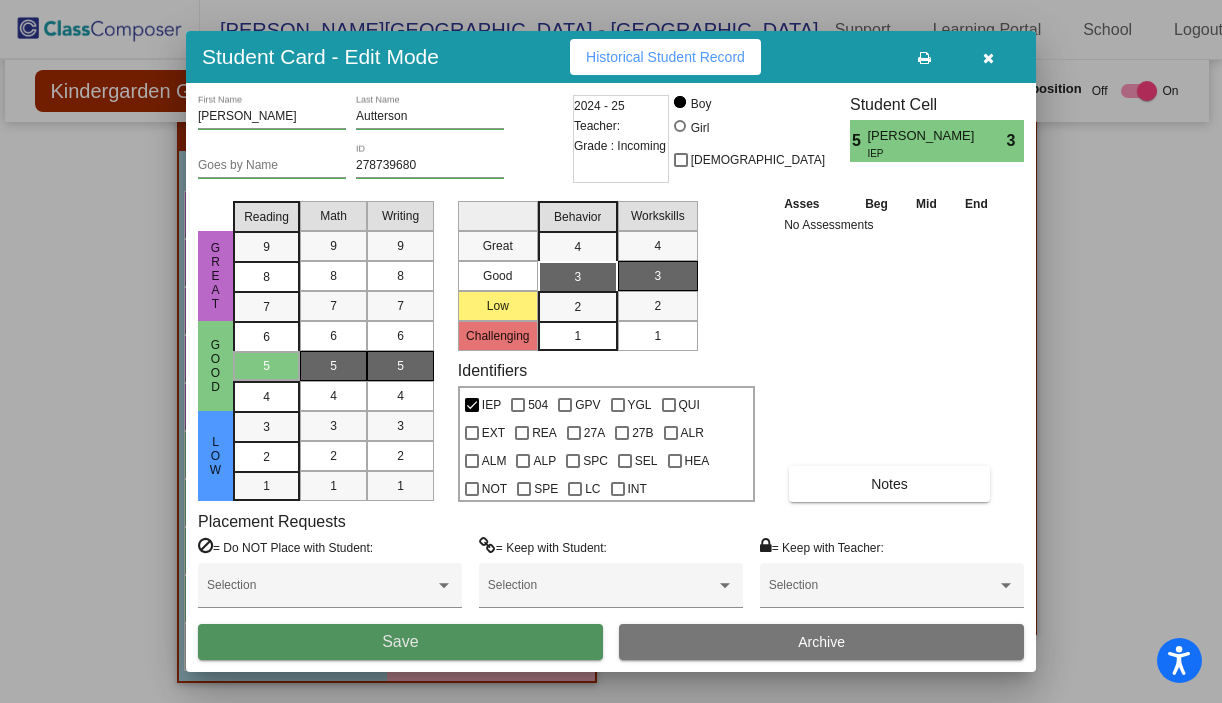 click on "Save" at bounding box center (400, 642) 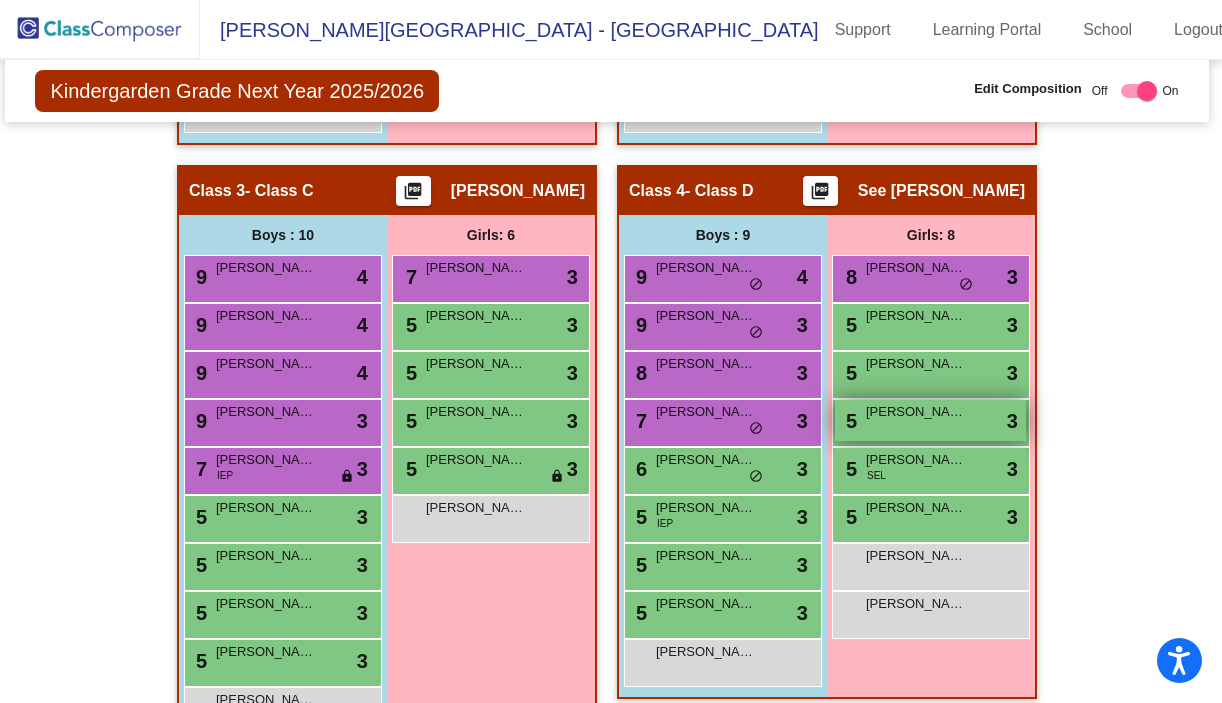 scroll, scrollTop: 998, scrollLeft: 5, axis: both 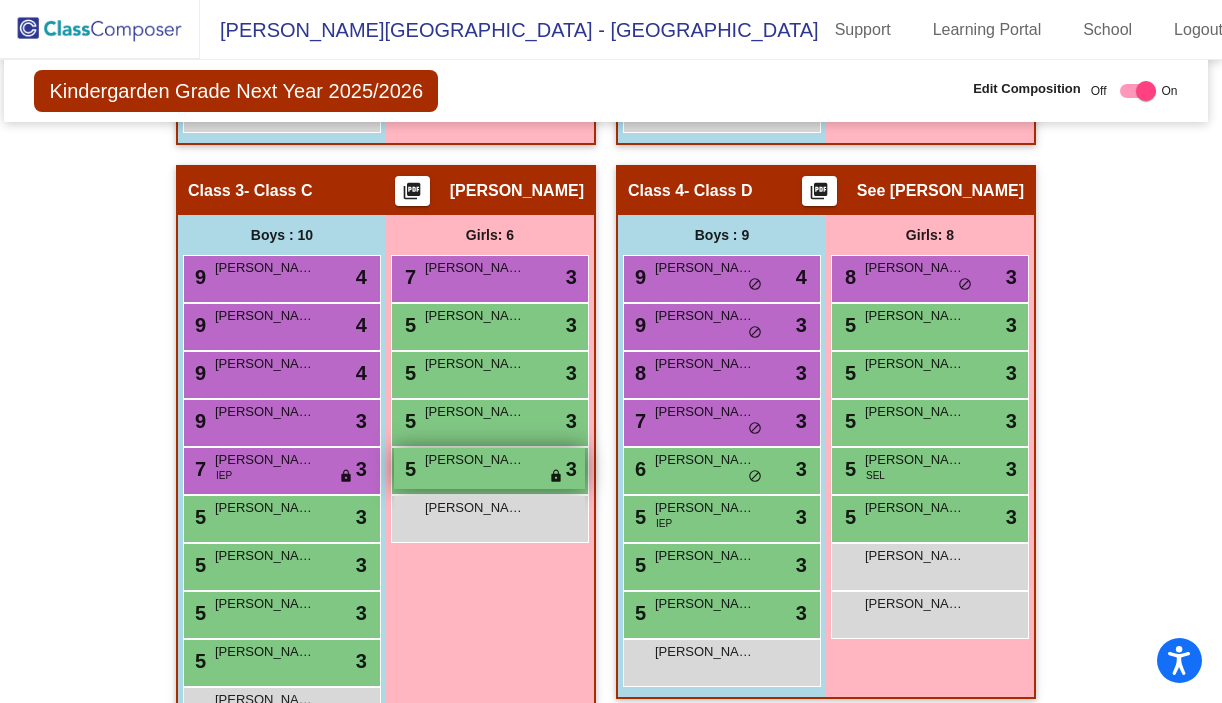 click on "5 [PERSON_NAME] lock do_not_disturb_alt 3" at bounding box center (489, 468) 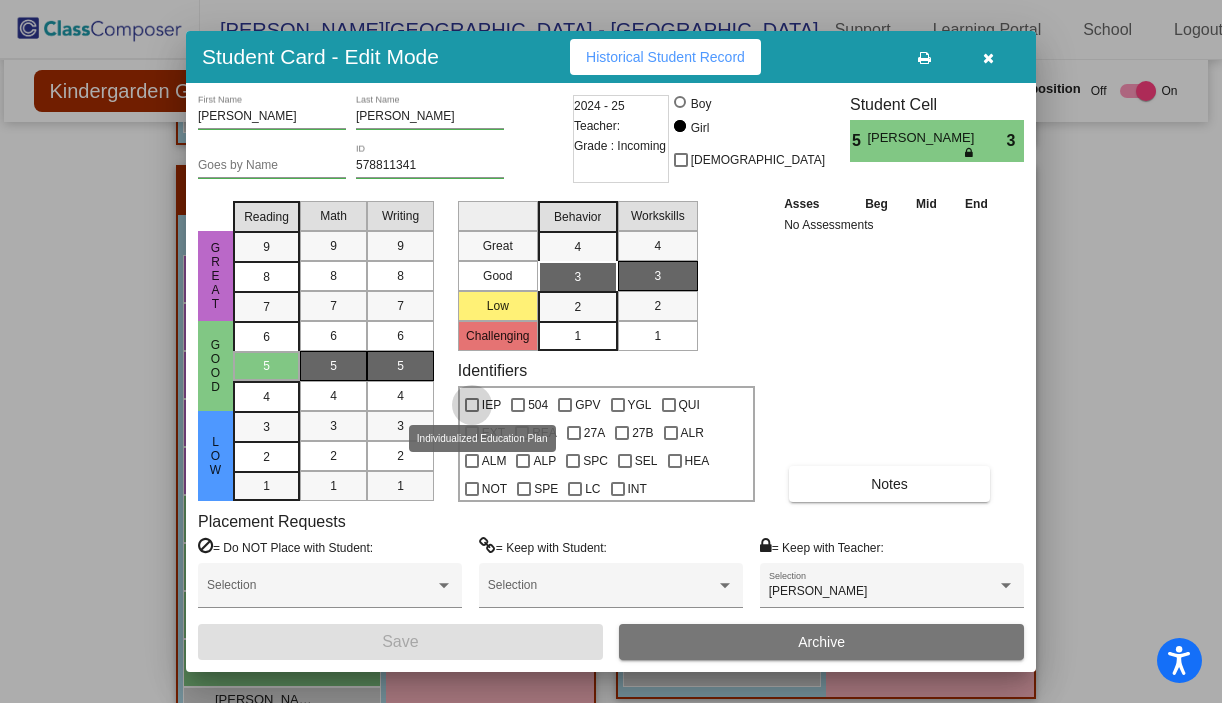 click on "IEP" at bounding box center (483, 405) 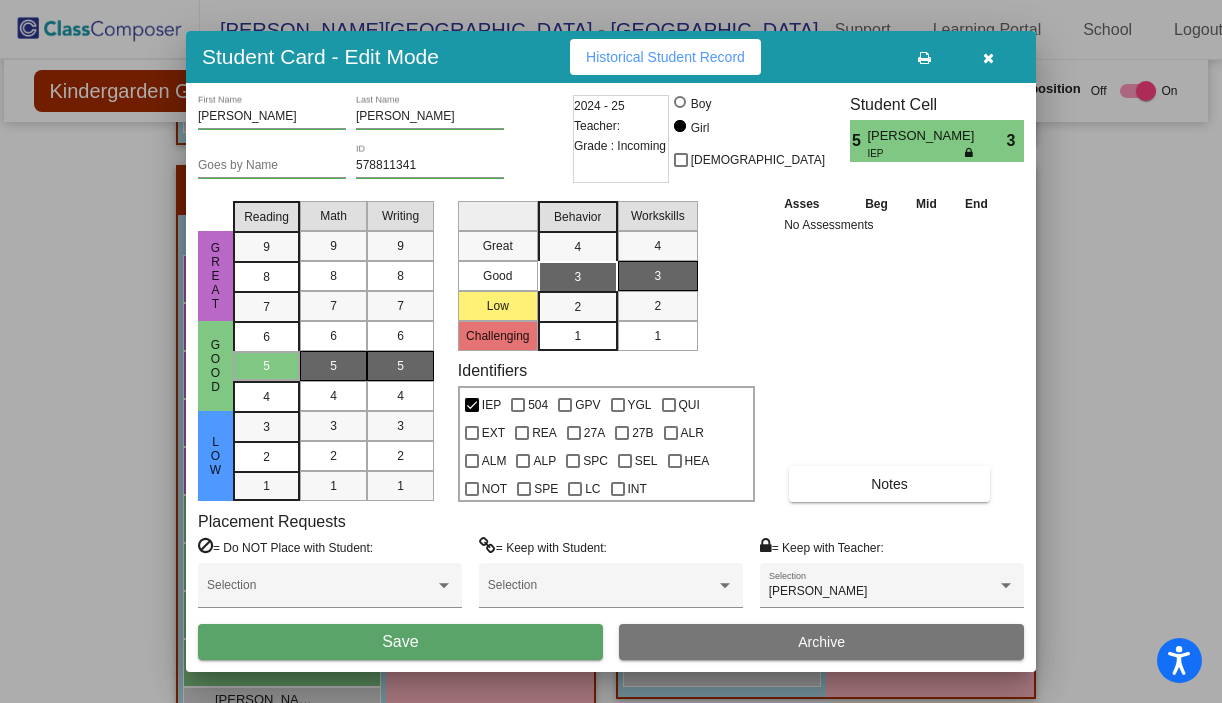 click on "Save" at bounding box center [400, 642] 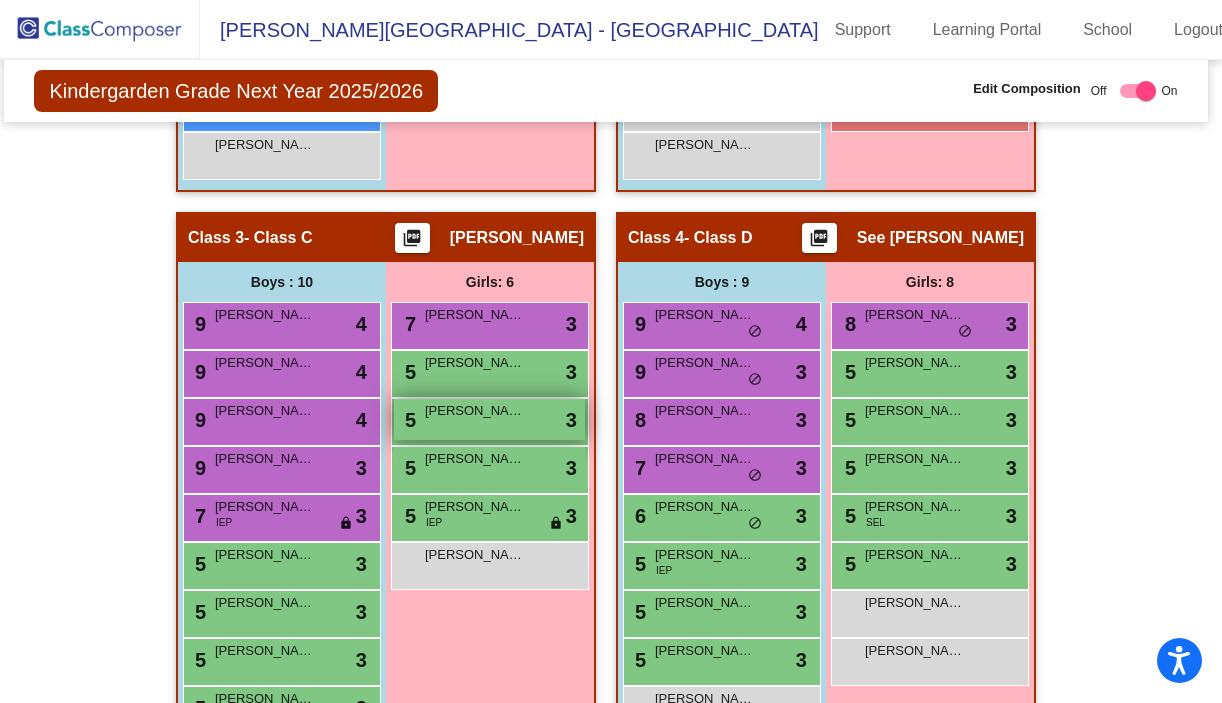 scroll, scrollTop: 975, scrollLeft: 5, axis: both 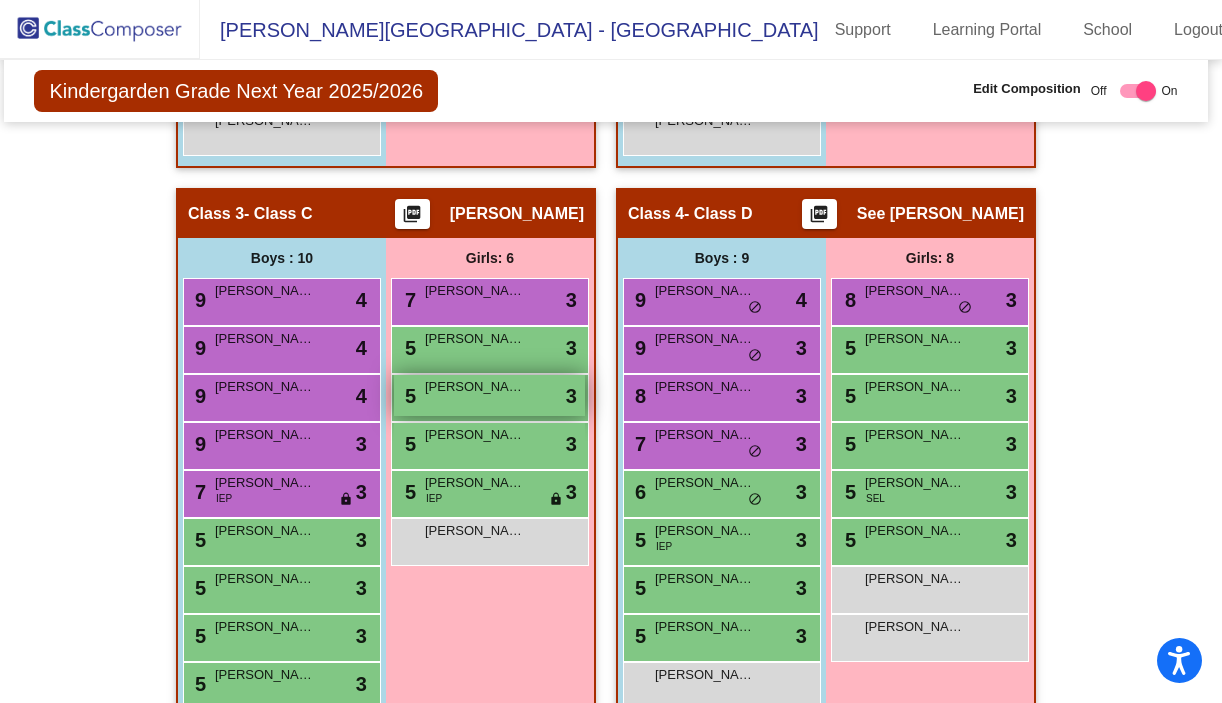 click on "[PERSON_NAME]" at bounding box center (475, 387) 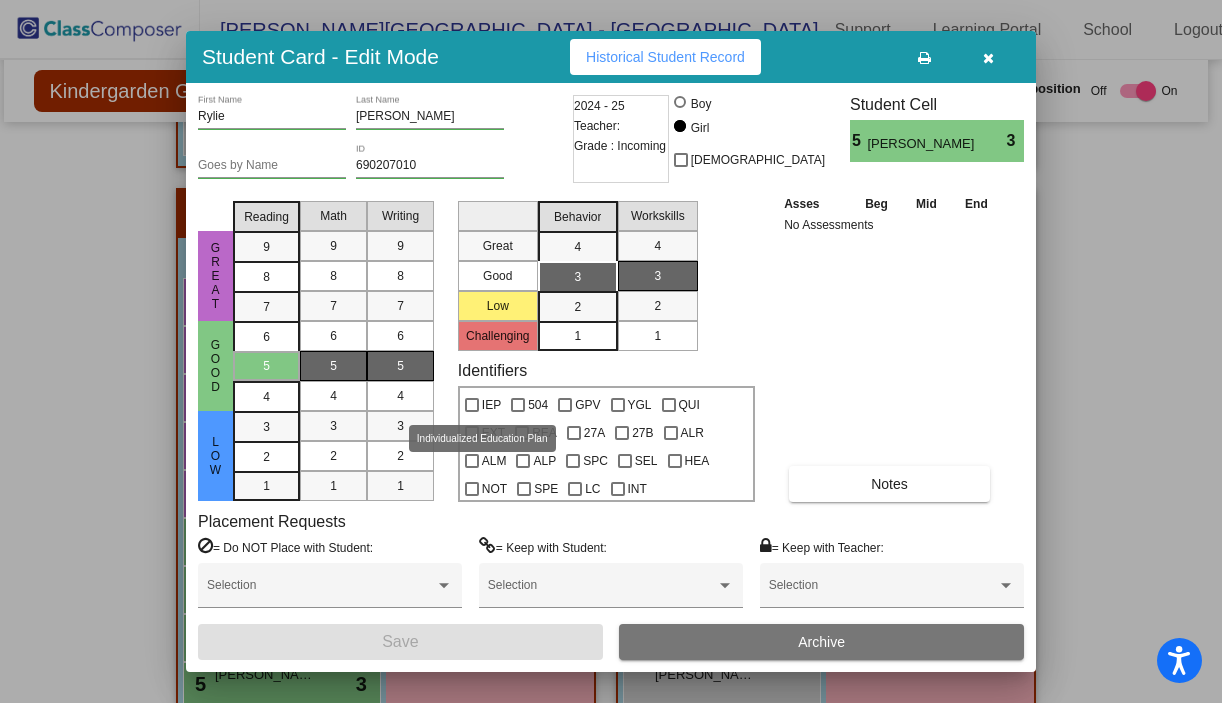 click at bounding box center [472, 405] 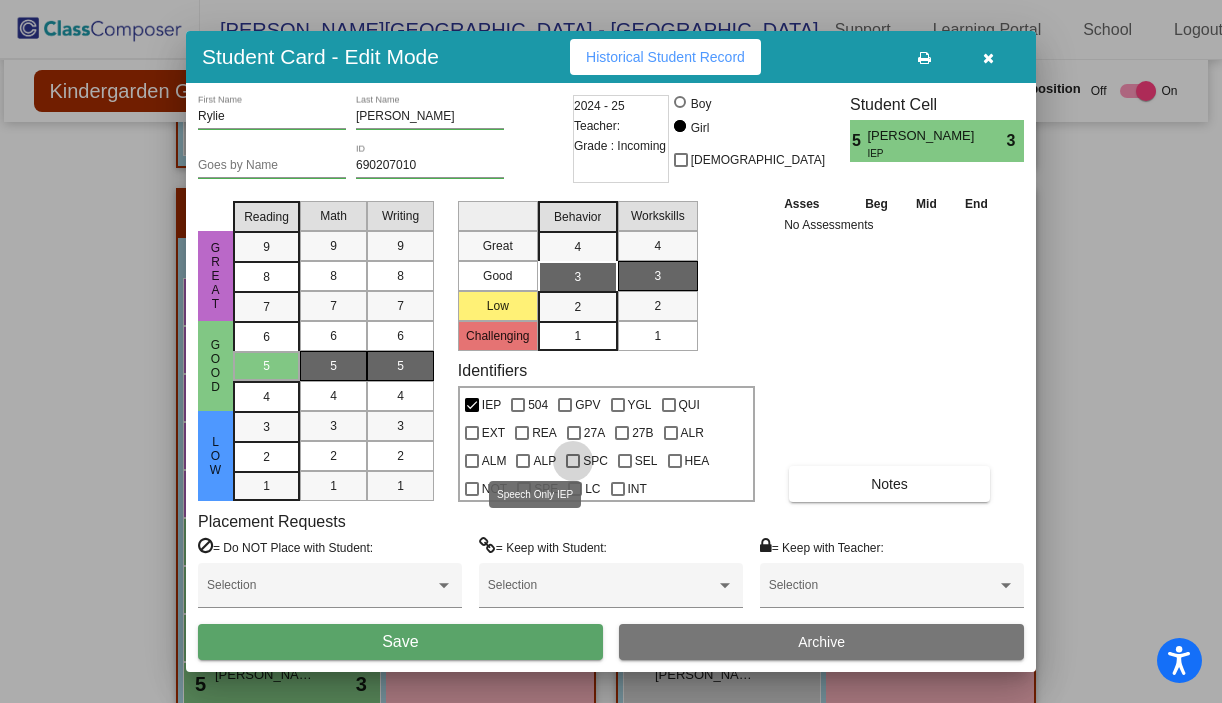 click at bounding box center [573, 461] 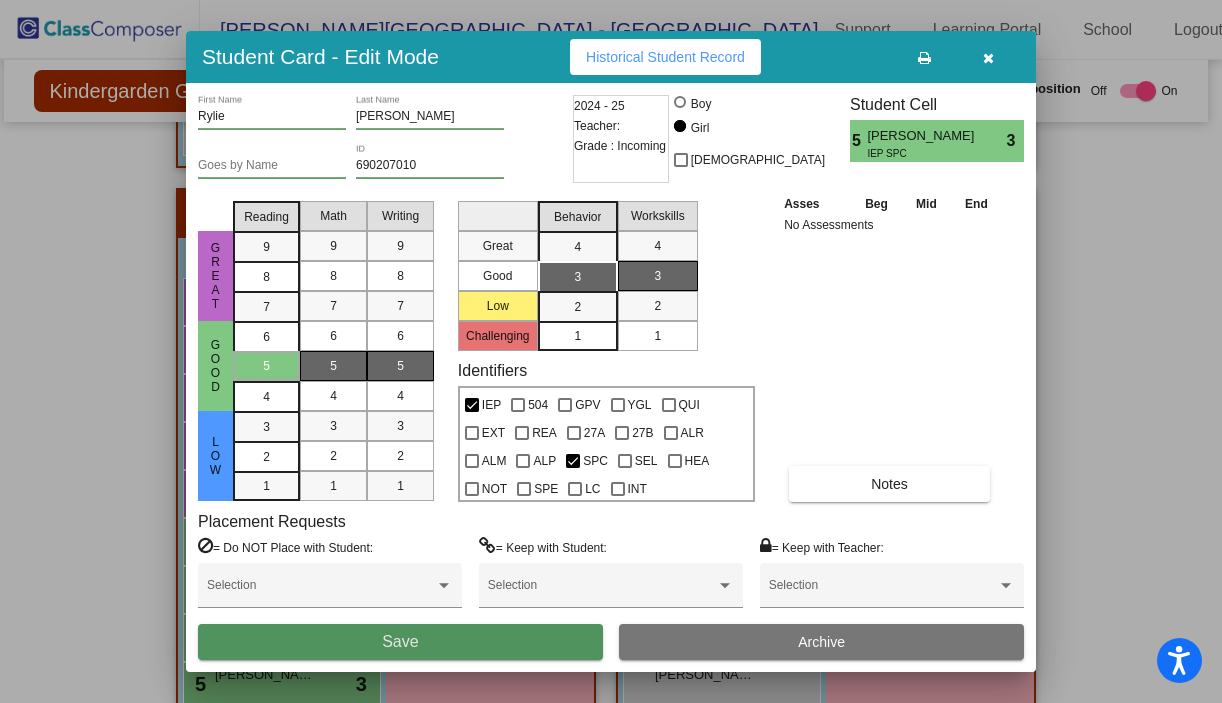 click on "Save" at bounding box center [400, 642] 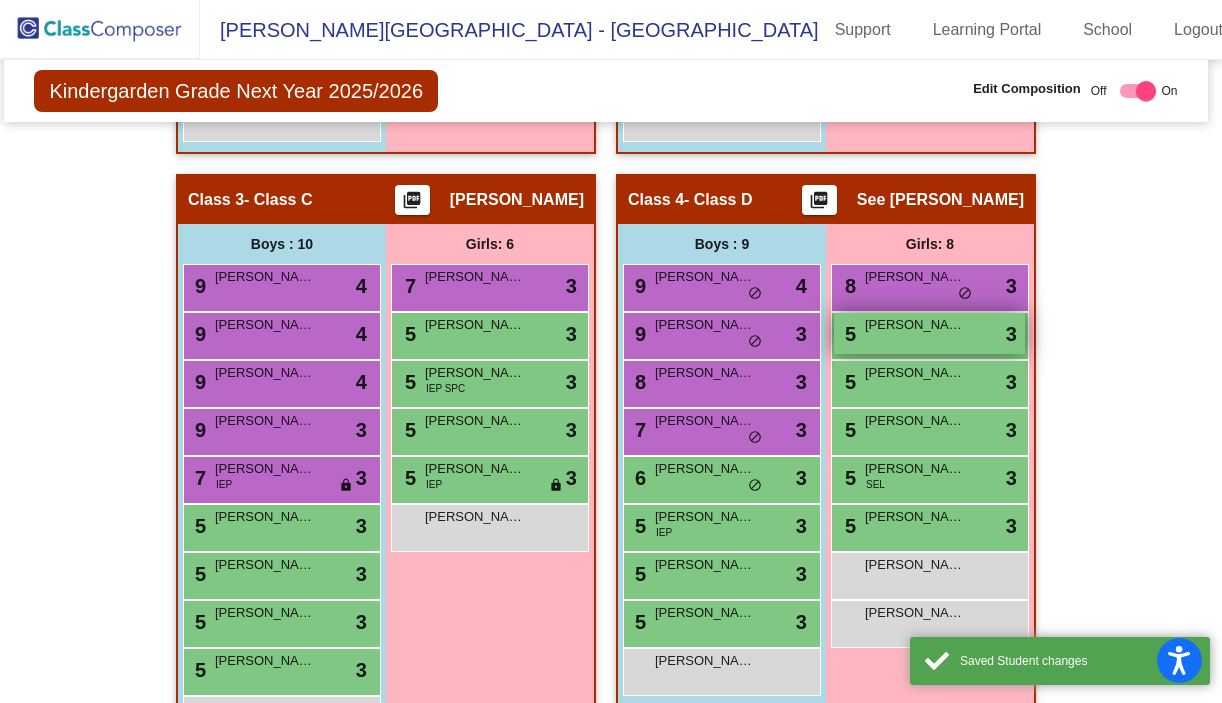 scroll, scrollTop: 991, scrollLeft: 5, axis: both 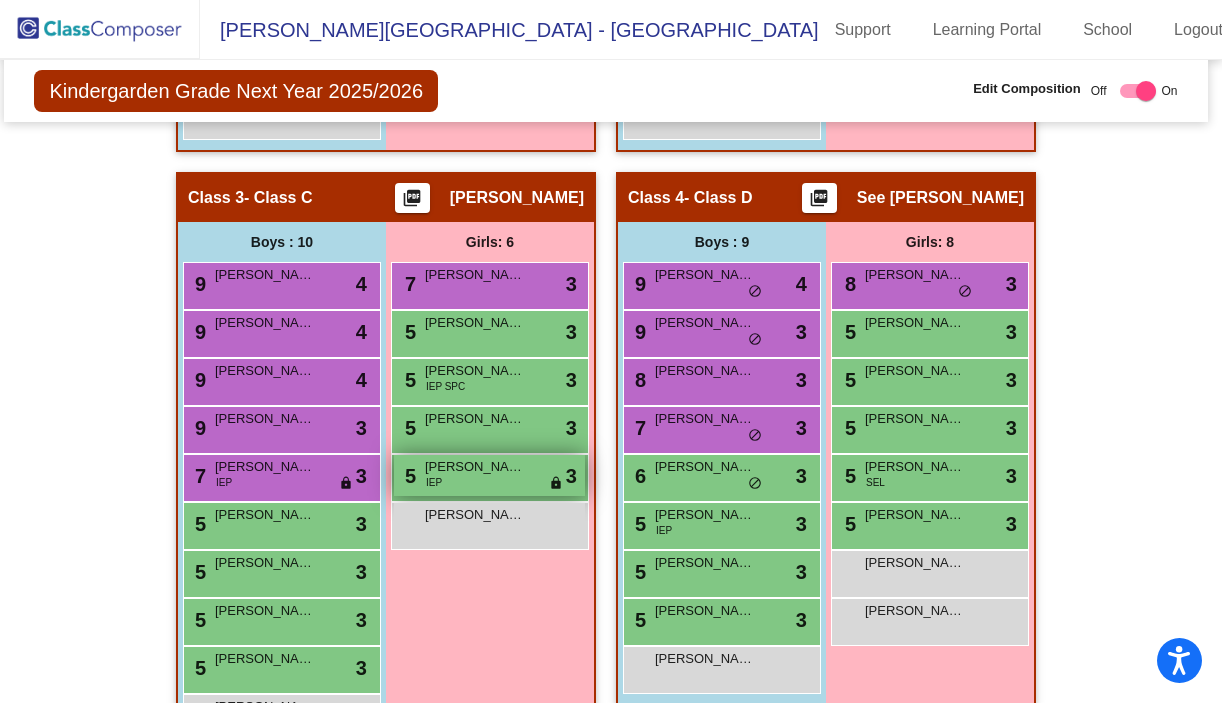 click on "[PERSON_NAME]" at bounding box center (475, 467) 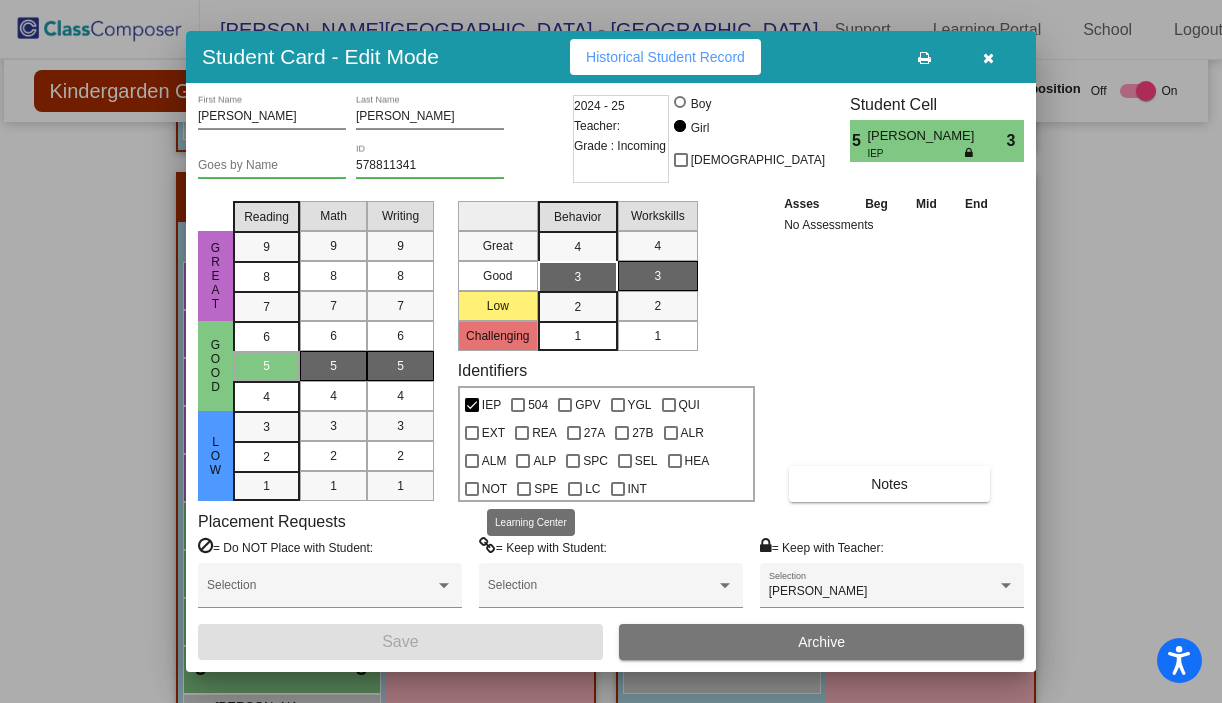 click at bounding box center [575, 489] 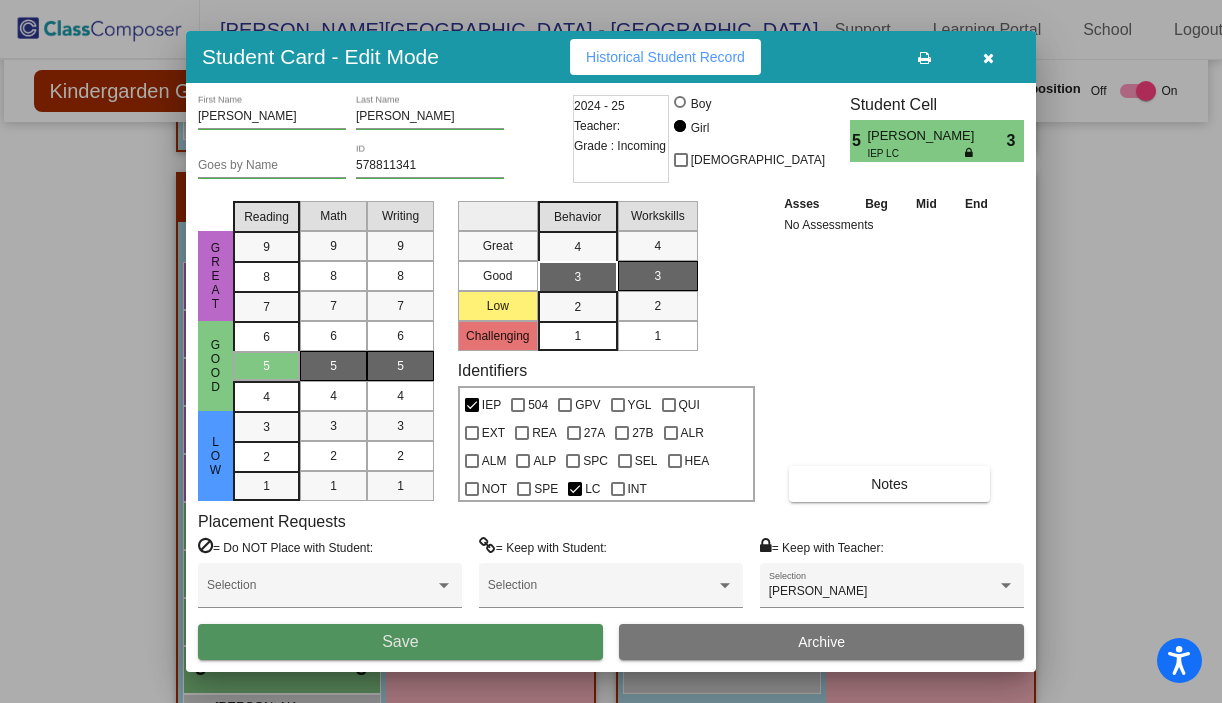 click on "Save" at bounding box center [400, 642] 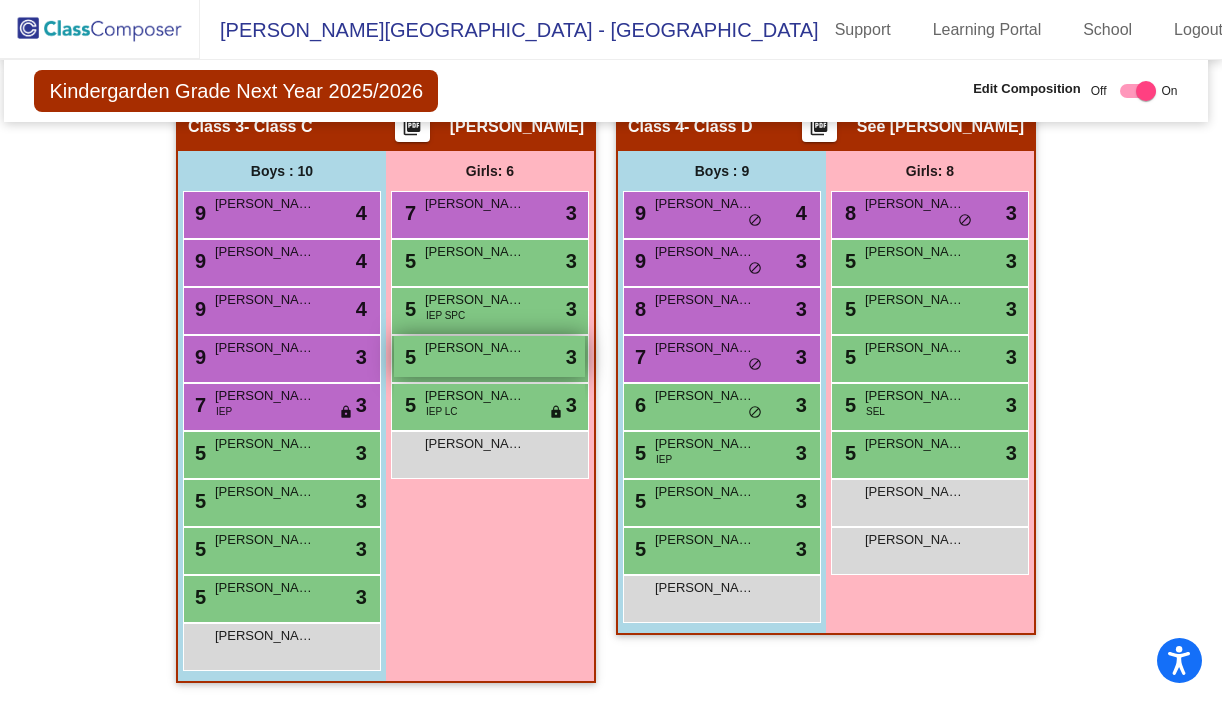 scroll, scrollTop: 1071, scrollLeft: 5, axis: both 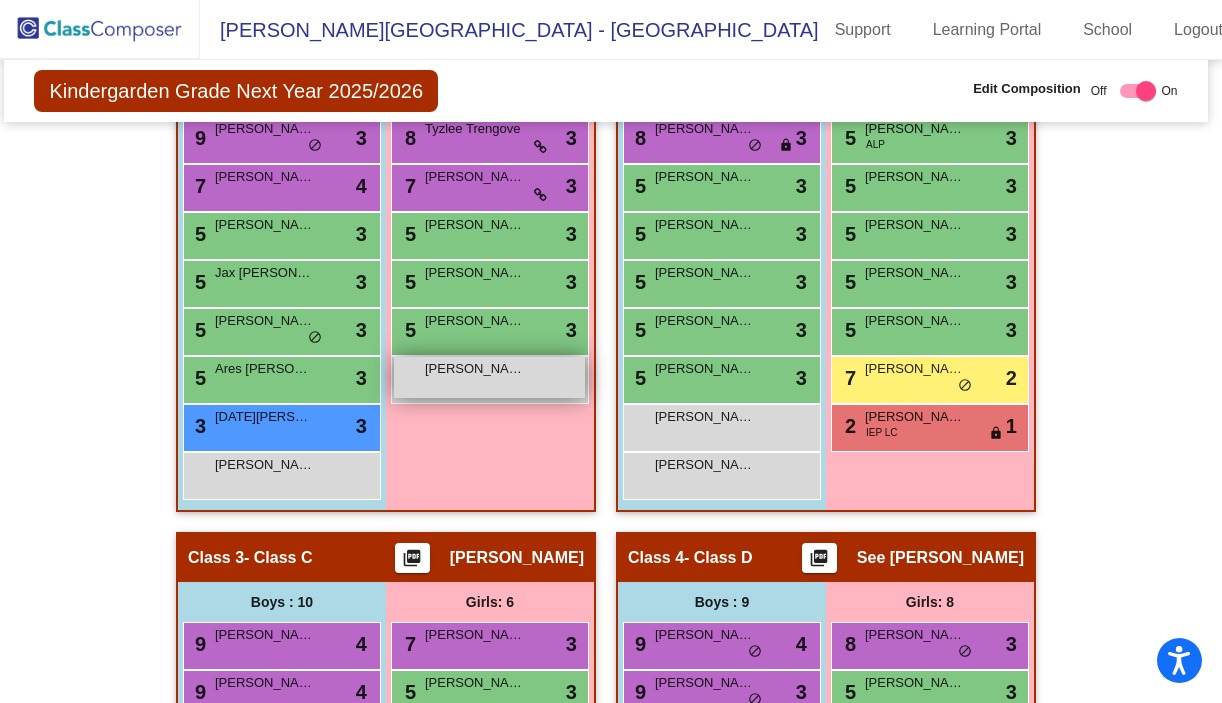 click on "[PERSON_NAME] lock do_not_disturb_alt" at bounding box center [489, 377] 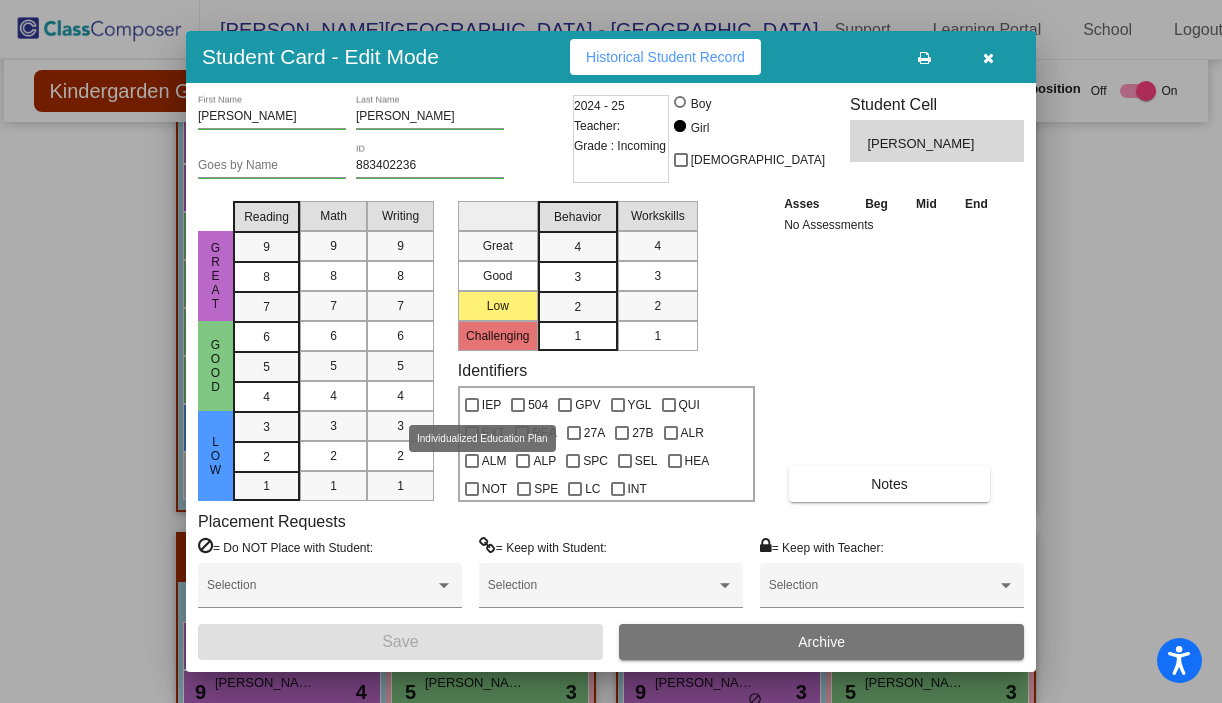 click on "IEP" at bounding box center [483, 405] 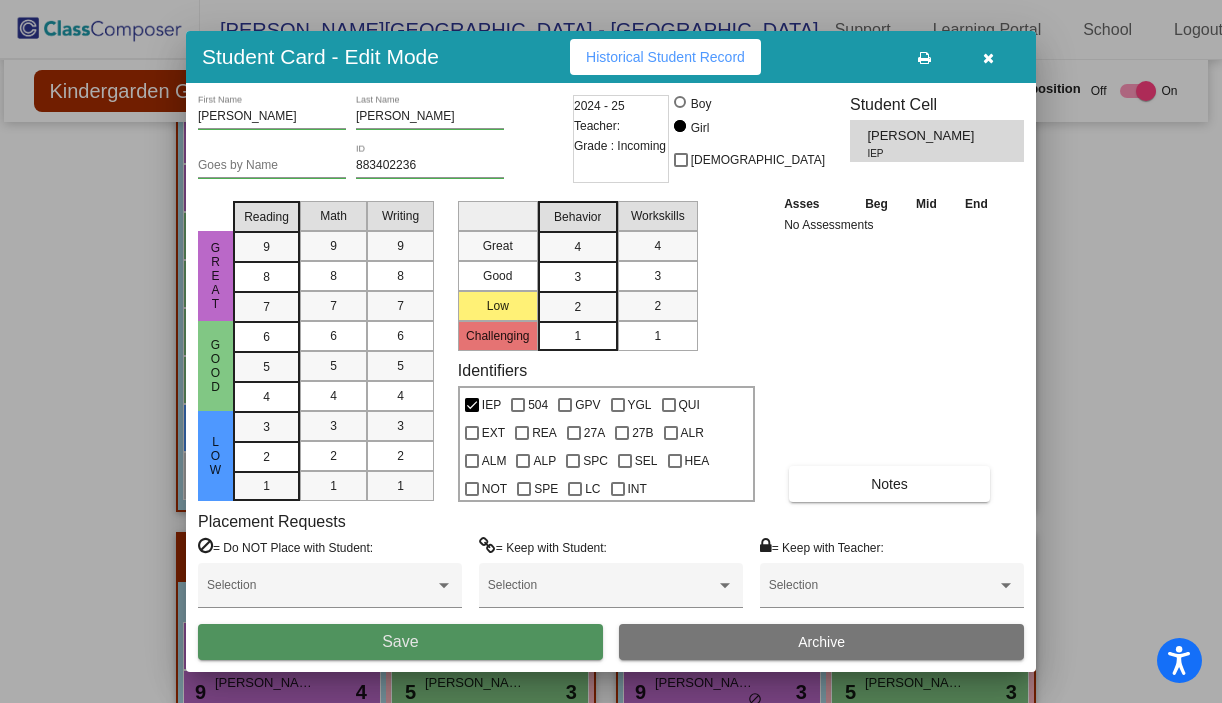 click on "Save" at bounding box center [400, 642] 